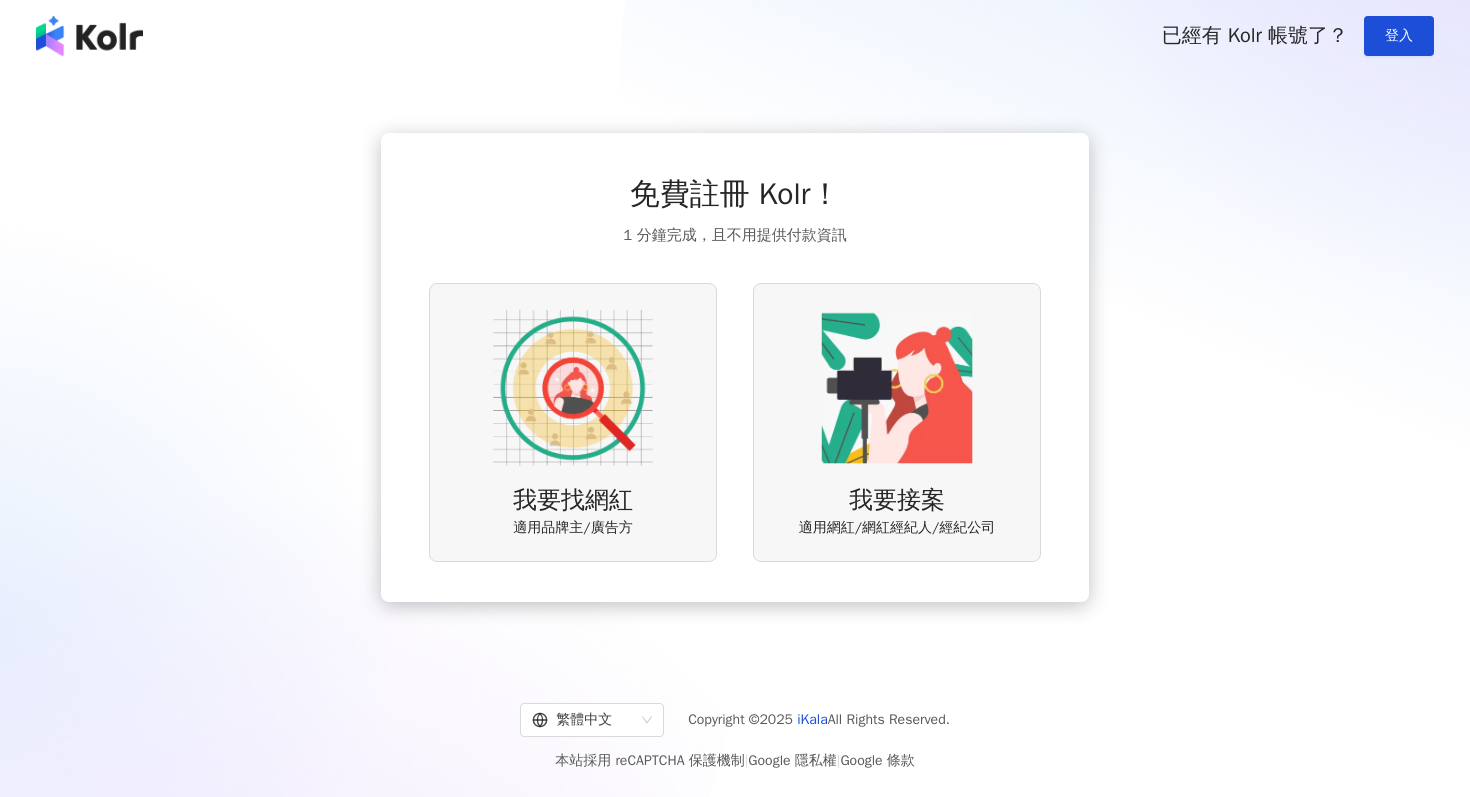 scroll, scrollTop: 0, scrollLeft: 0, axis: both 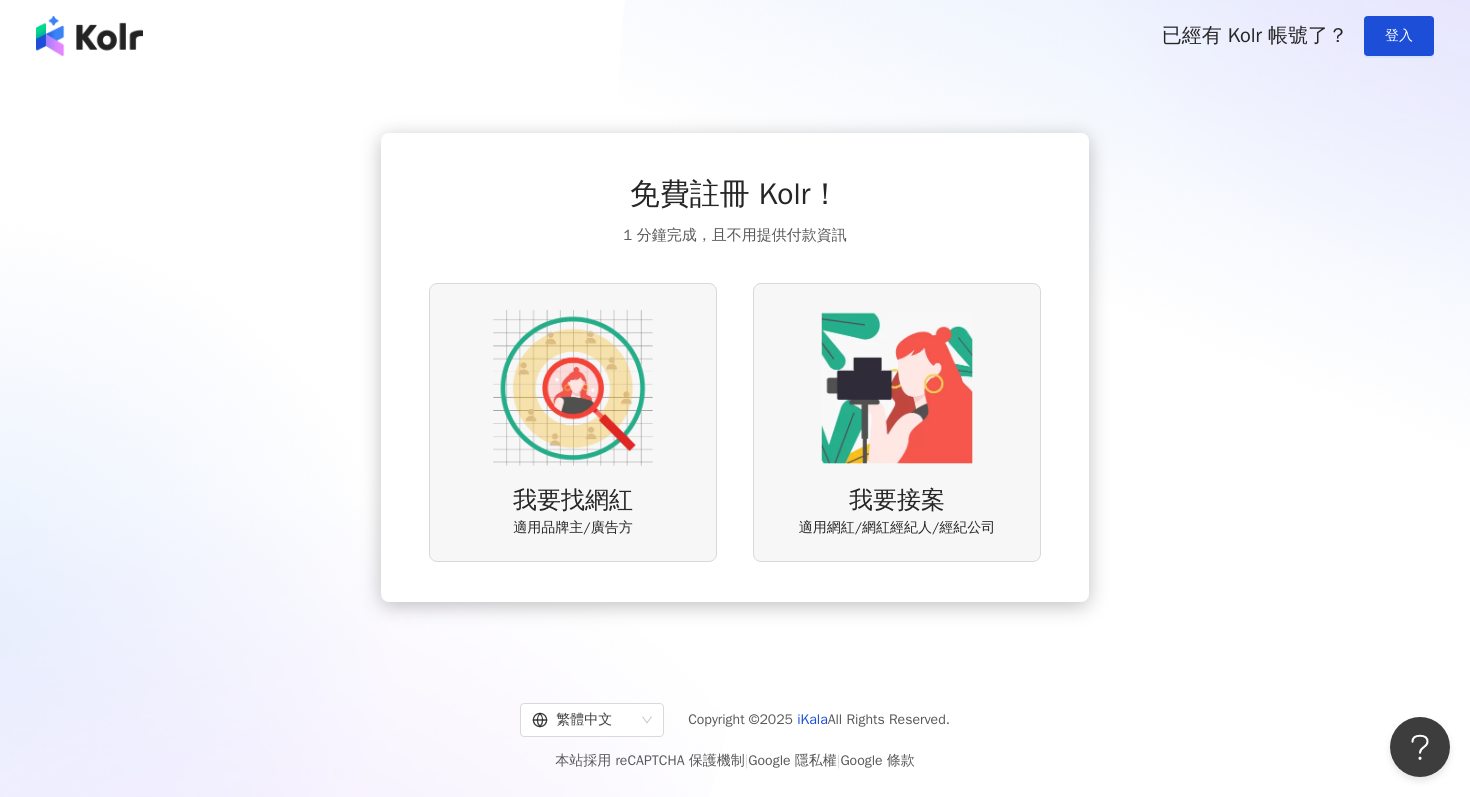 click at bounding box center [573, 388] 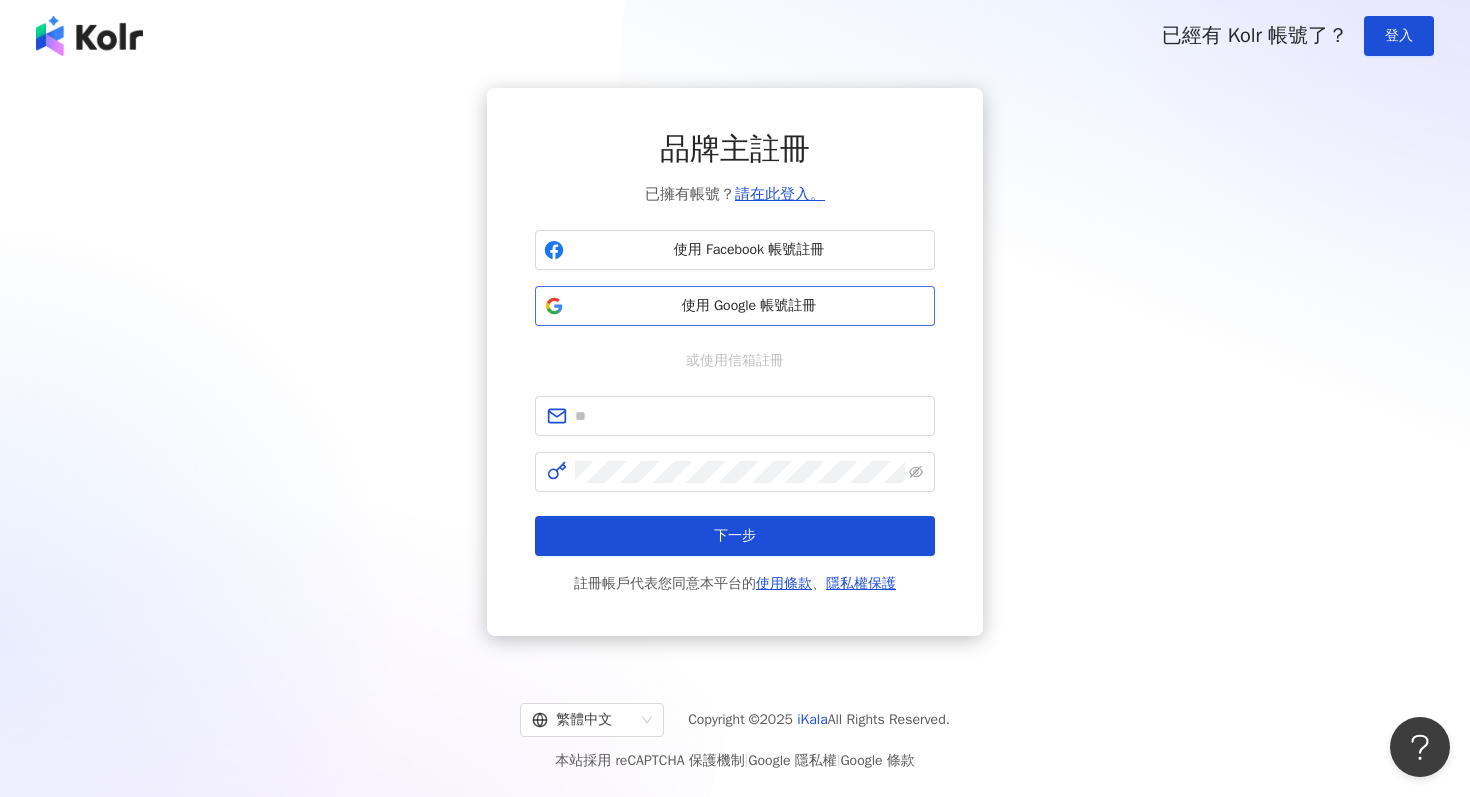 click on "使用 Google 帳號註冊" at bounding box center (735, 306) 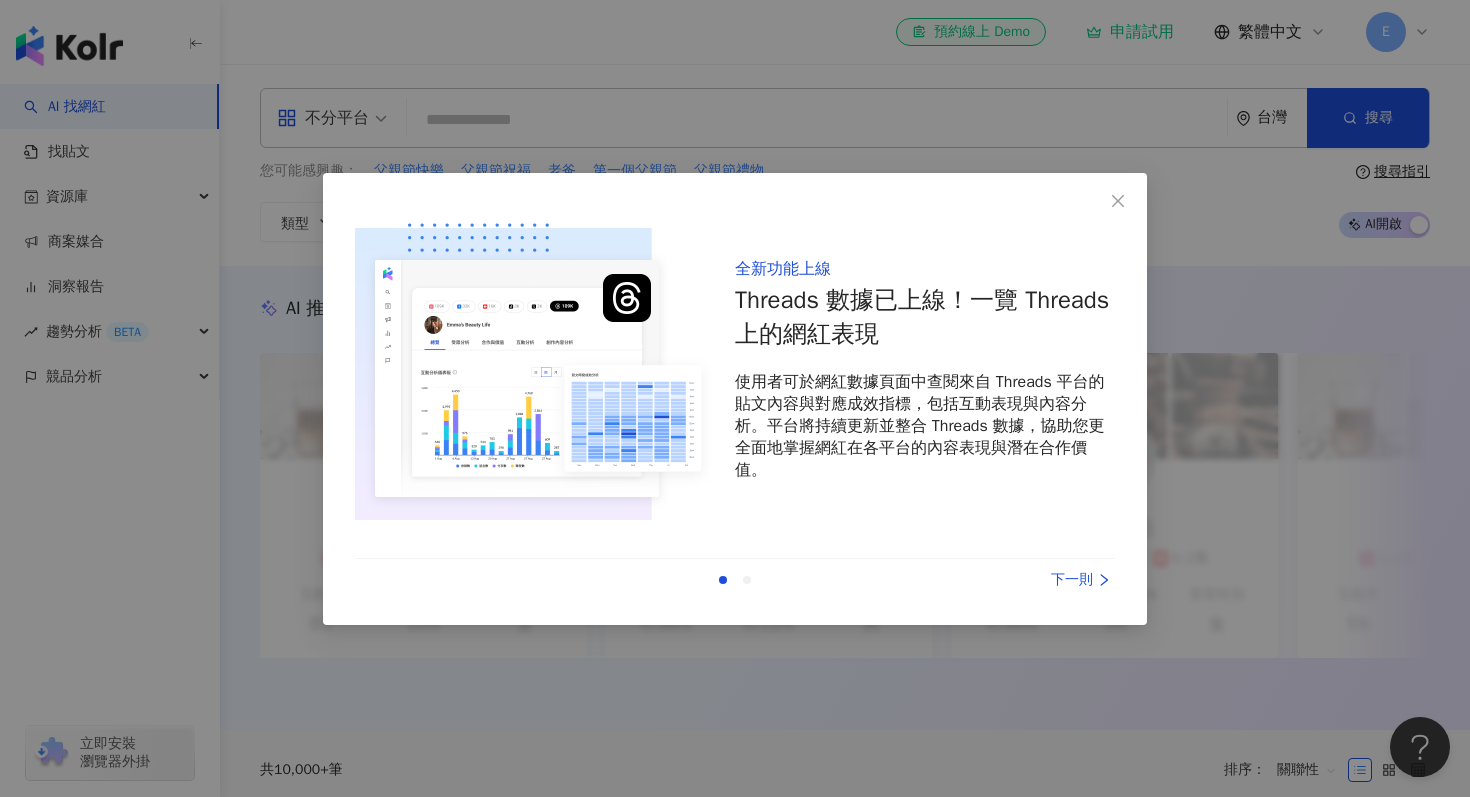 click on "下一則" at bounding box center (1040, 580) 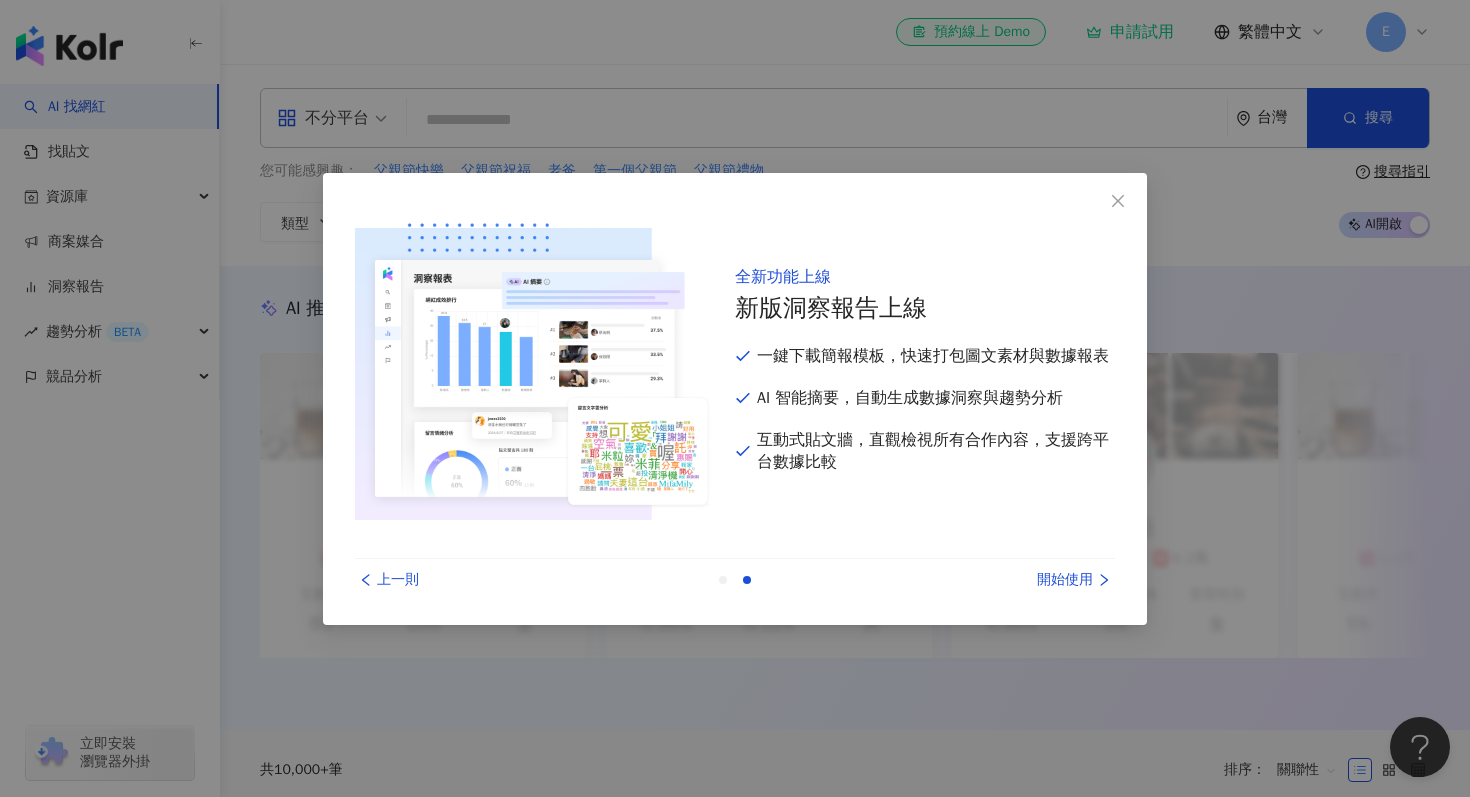 click on "開始使用" at bounding box center (1040, 580) 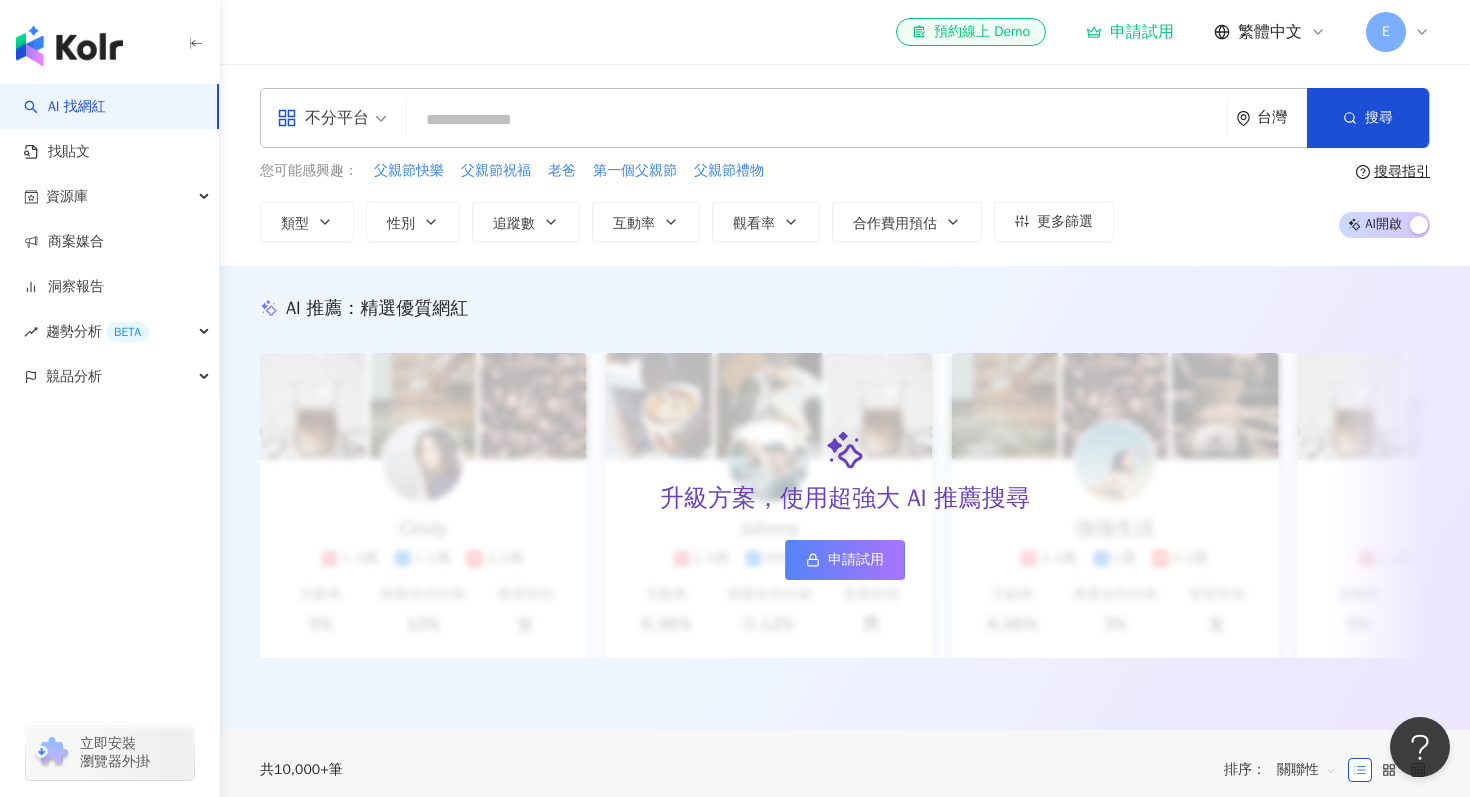 click at bounding box center (817, 120) 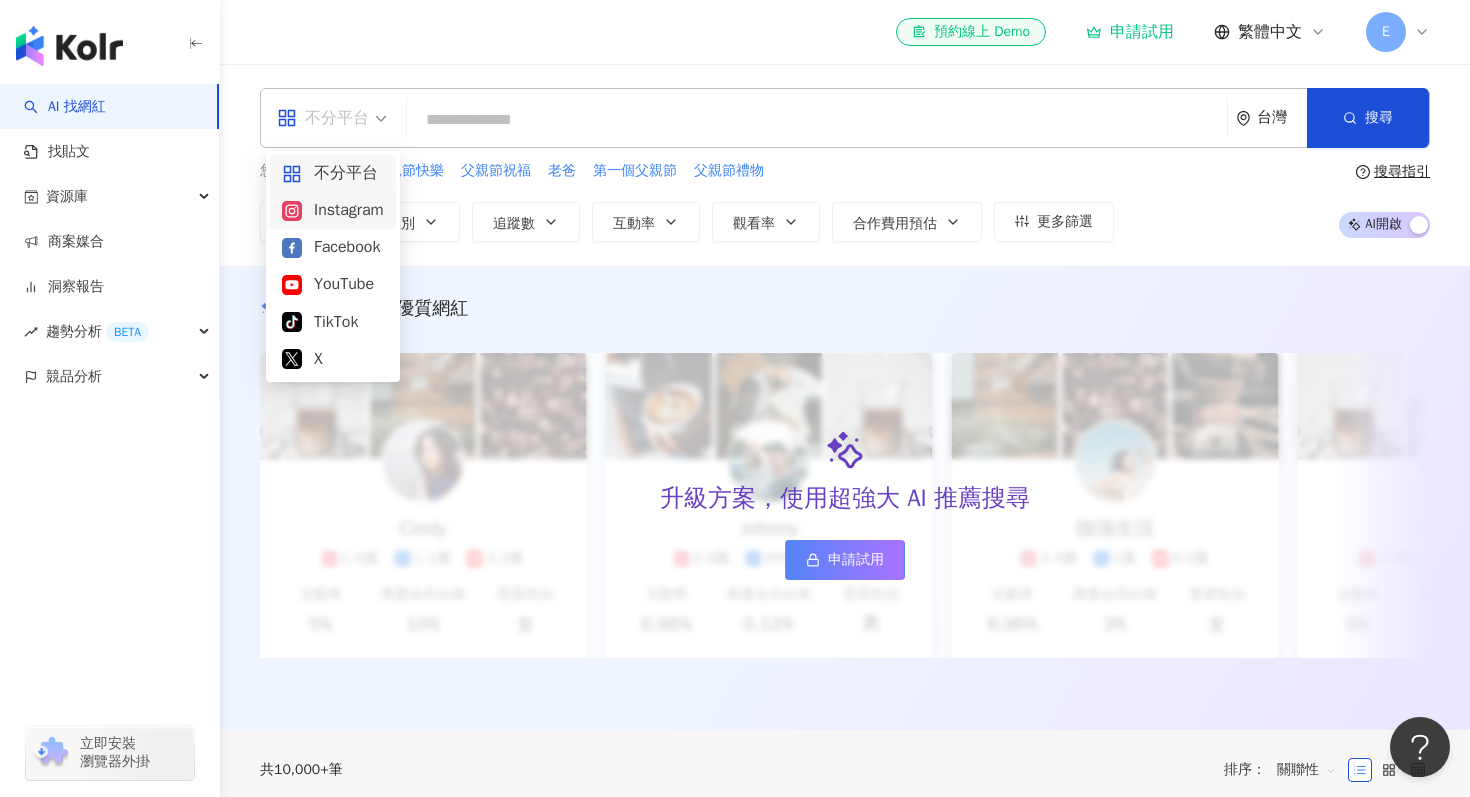 click on "Instagram" at bounding box center (333, 210) 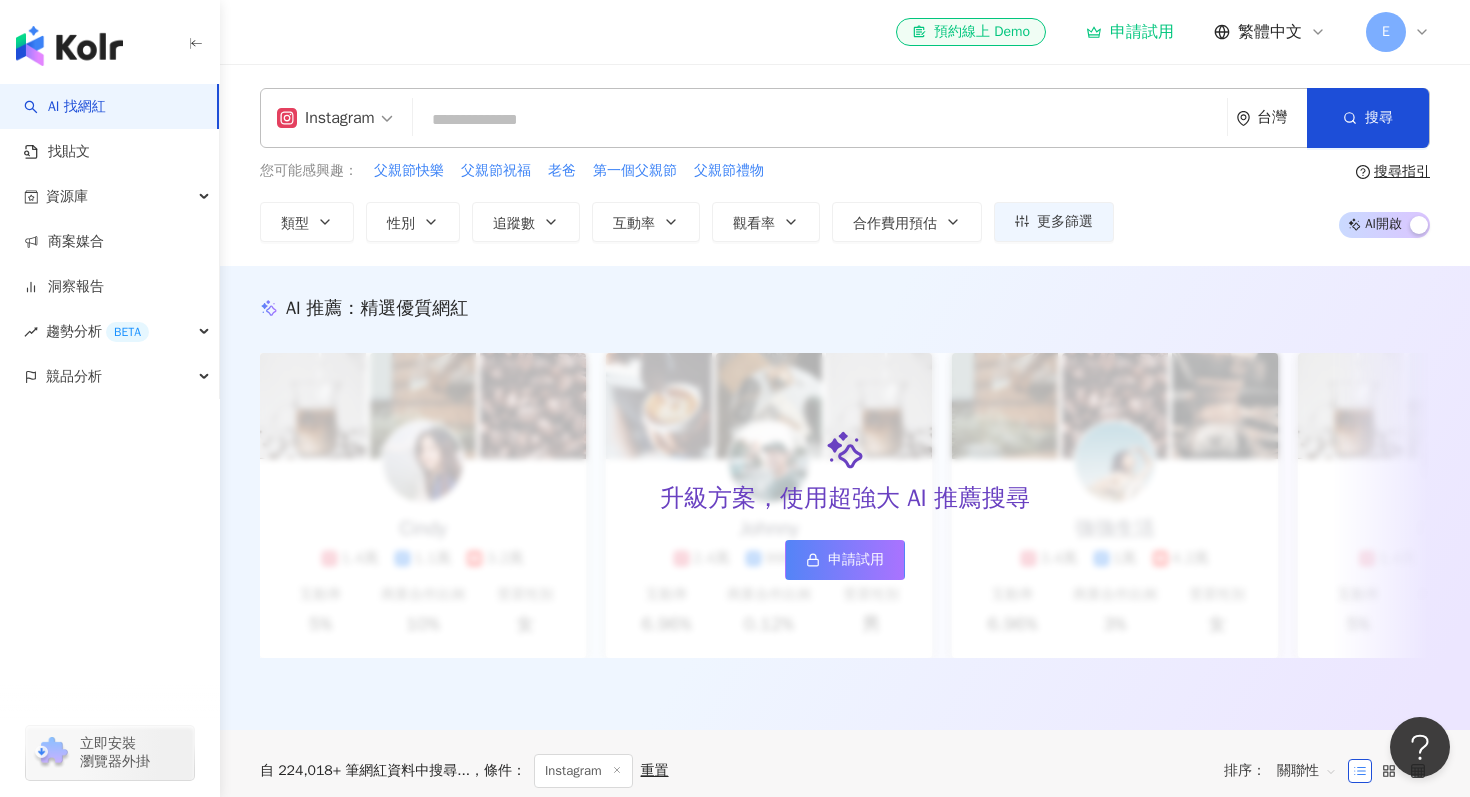 click at bounding box center (820, 120) 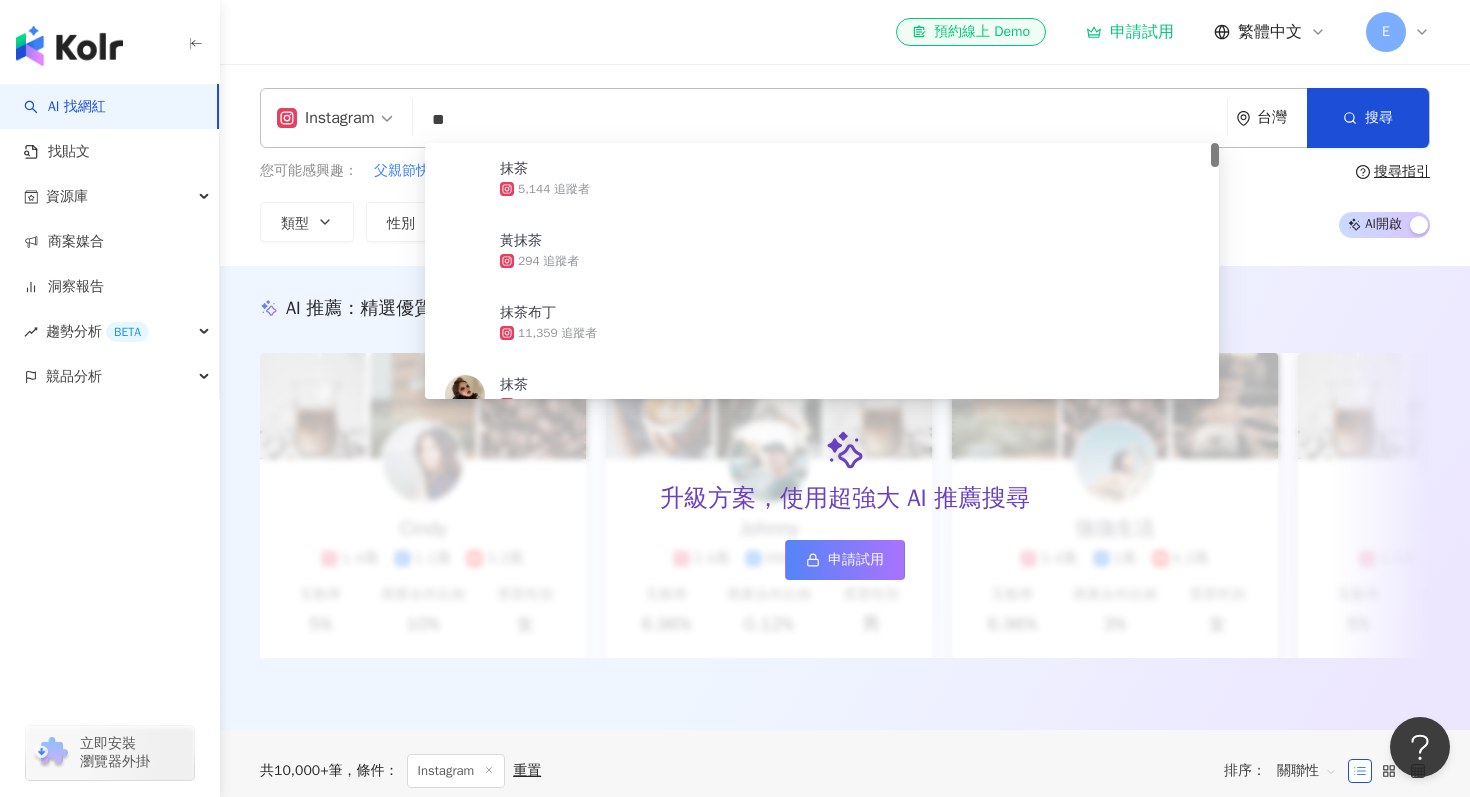 type on "*" 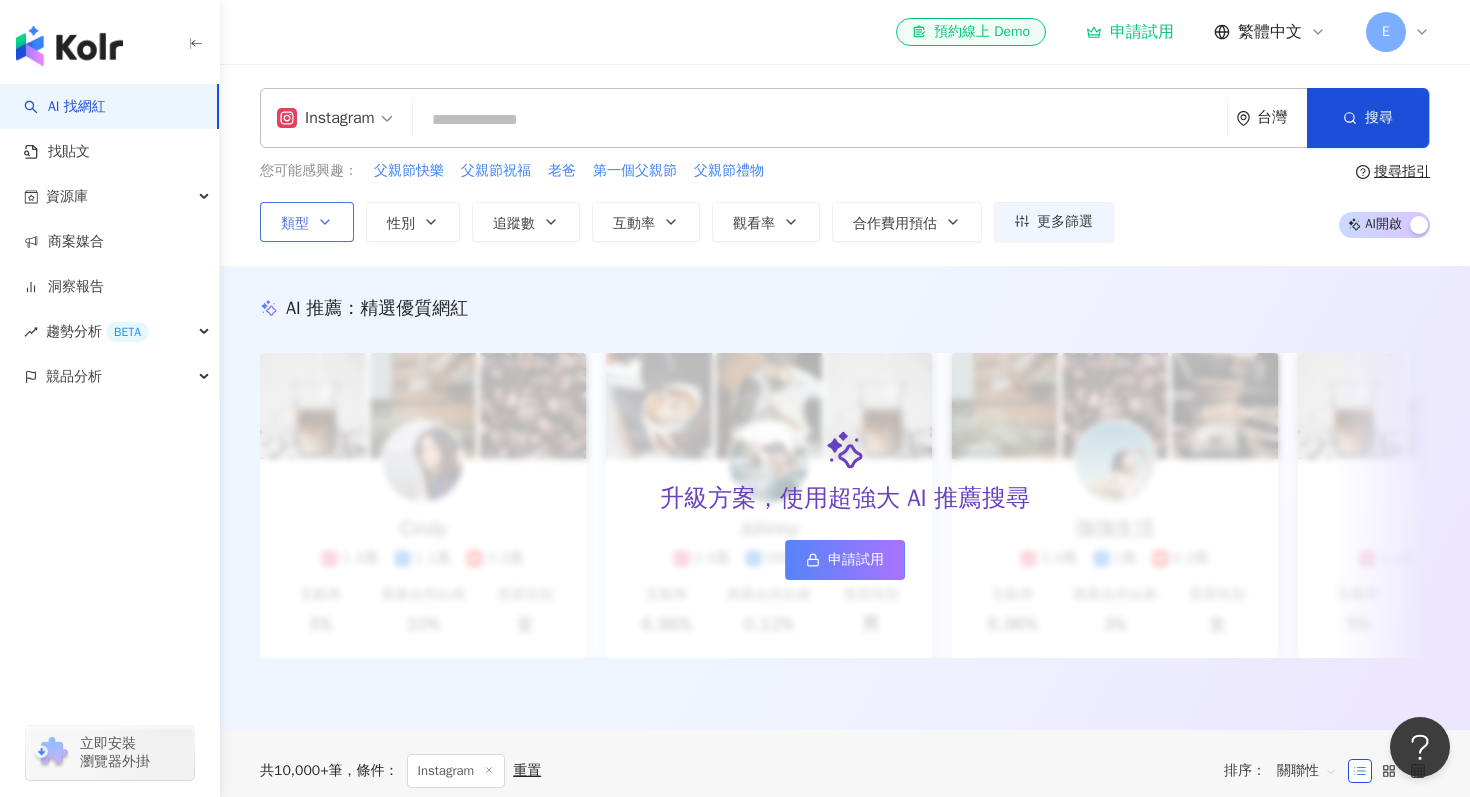 click 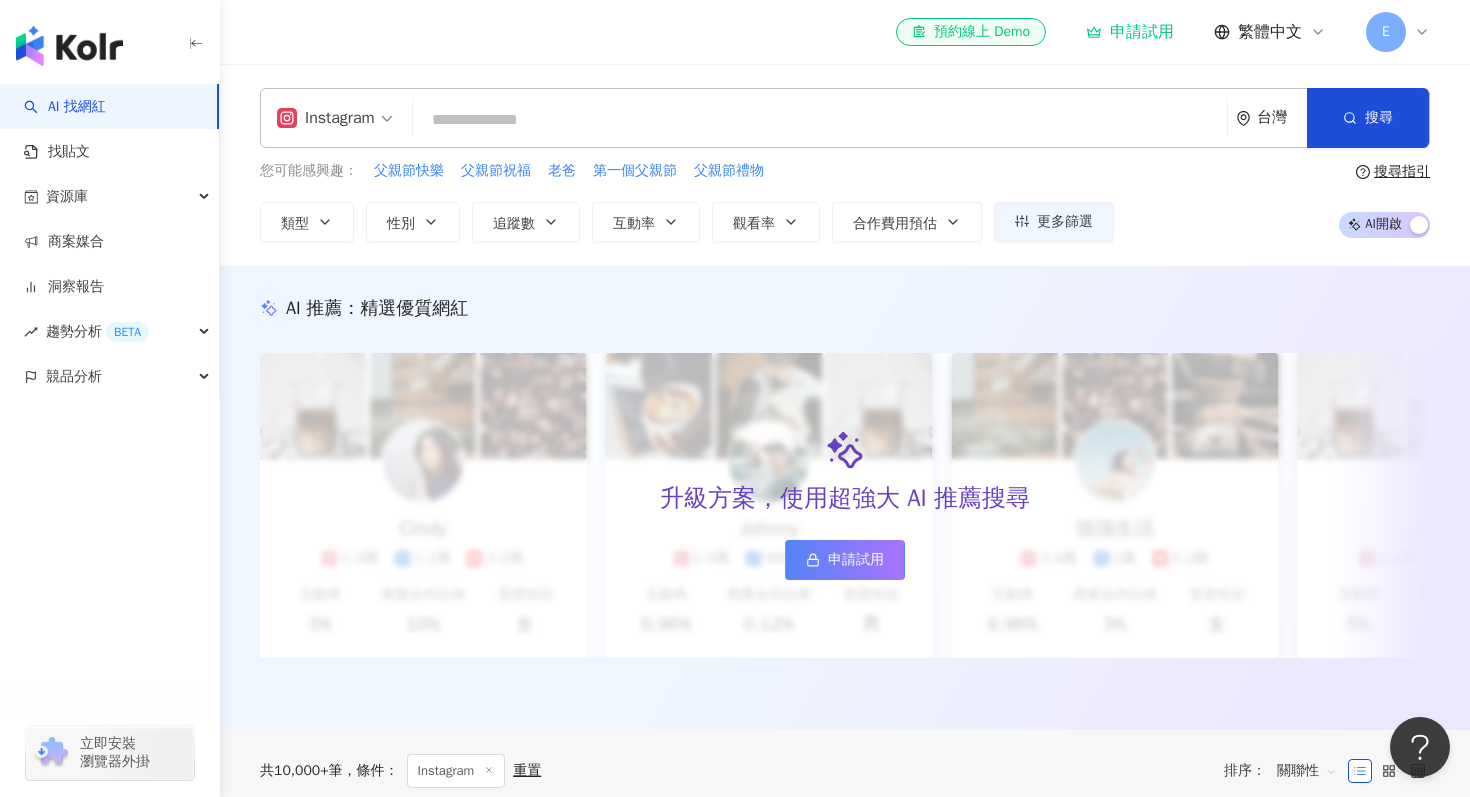 click at bounding box center (820, 120) 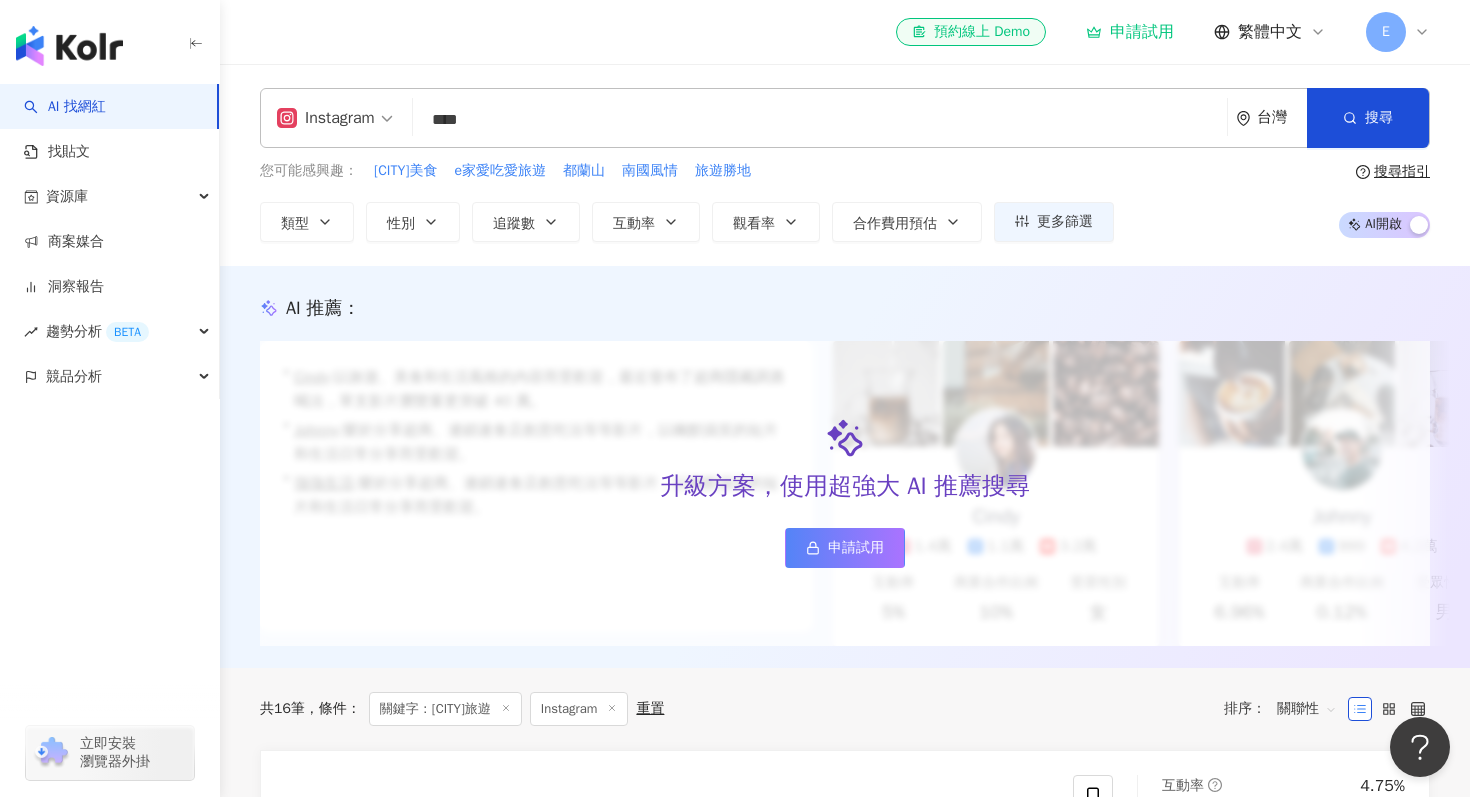 scroll, scrollTop: 0, scrollLeft: 0, axis: both 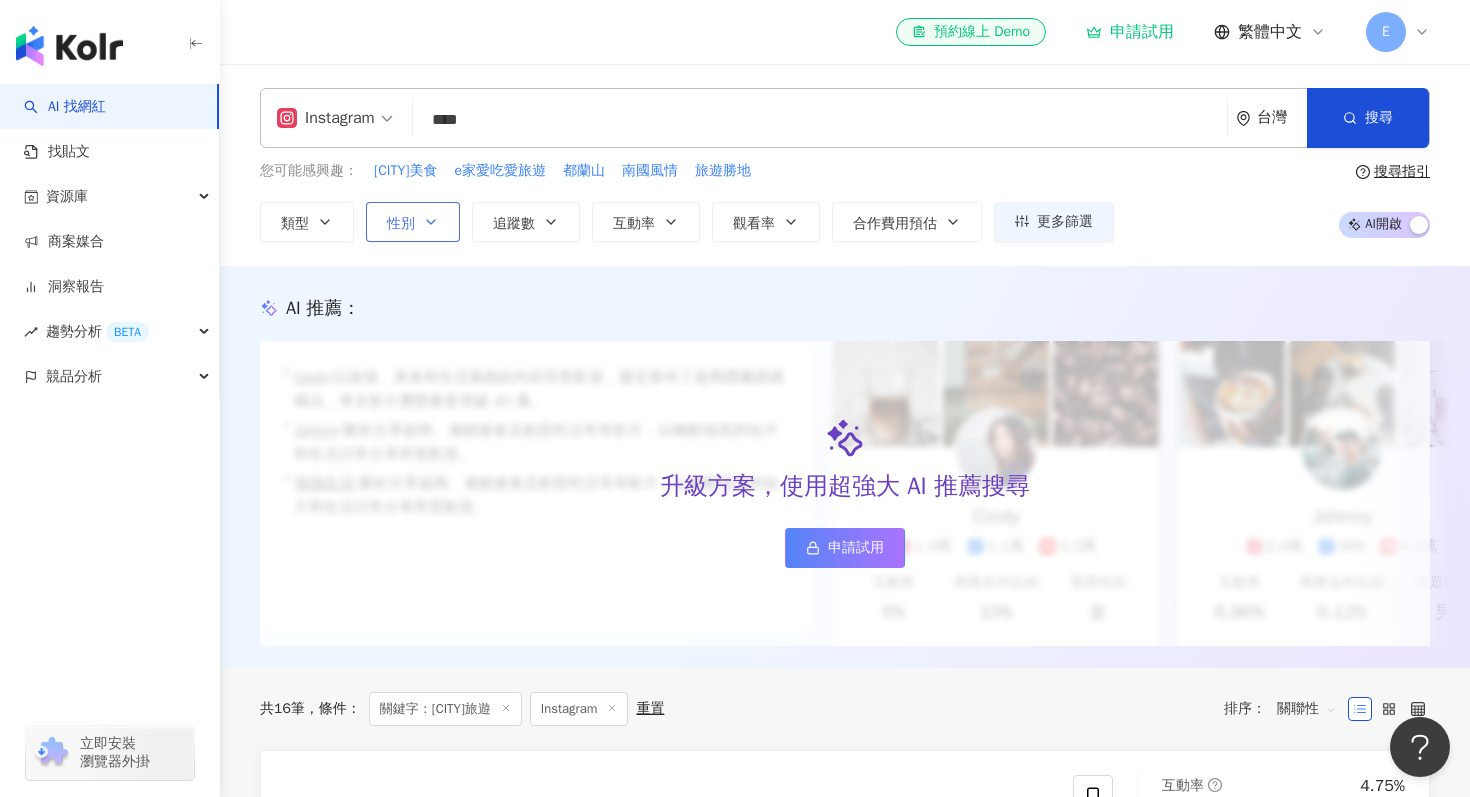 click on "性別" at bounding box center (401, 224) 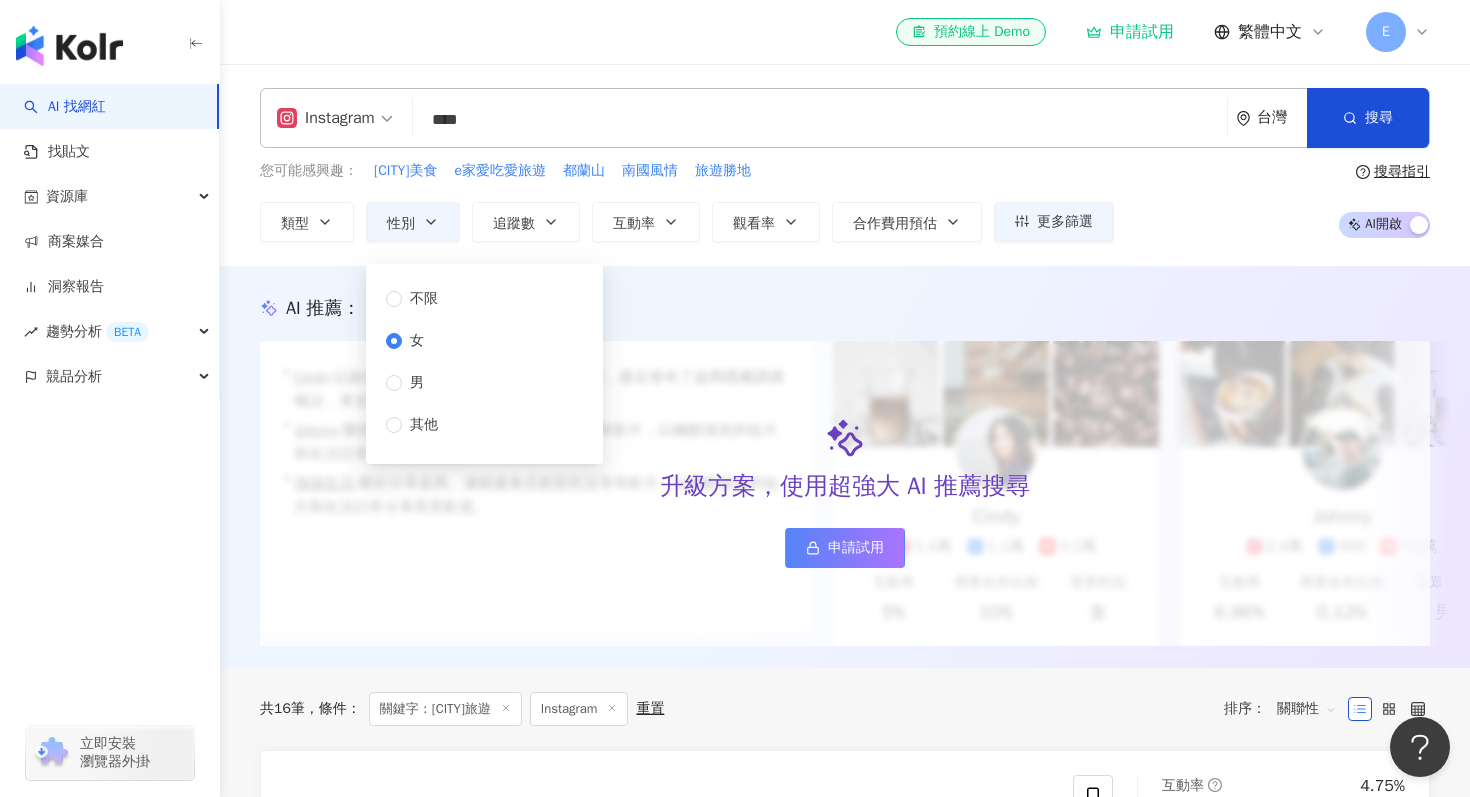 click on "不限 女 男 其他" at bounding box center (484, 364) 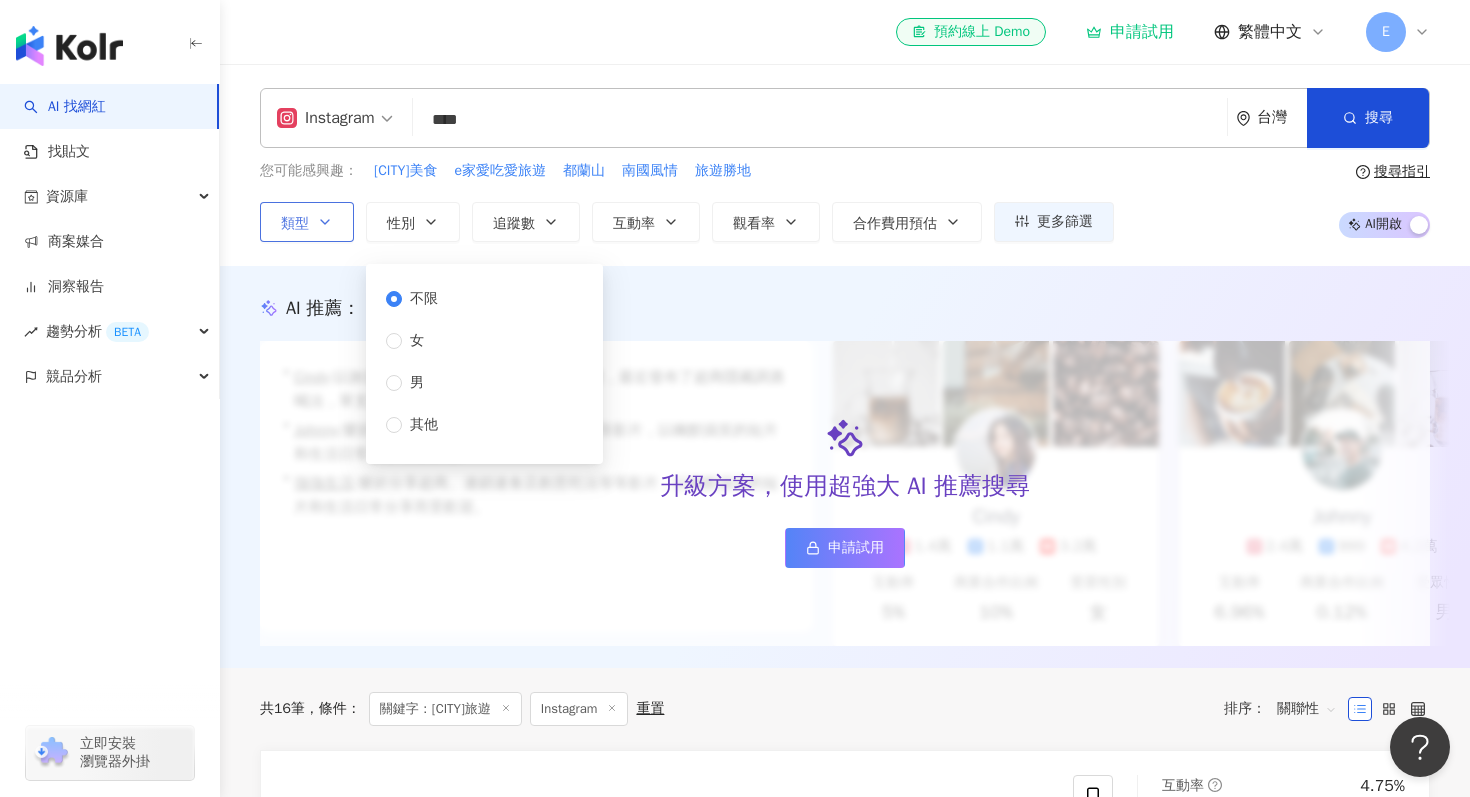 click 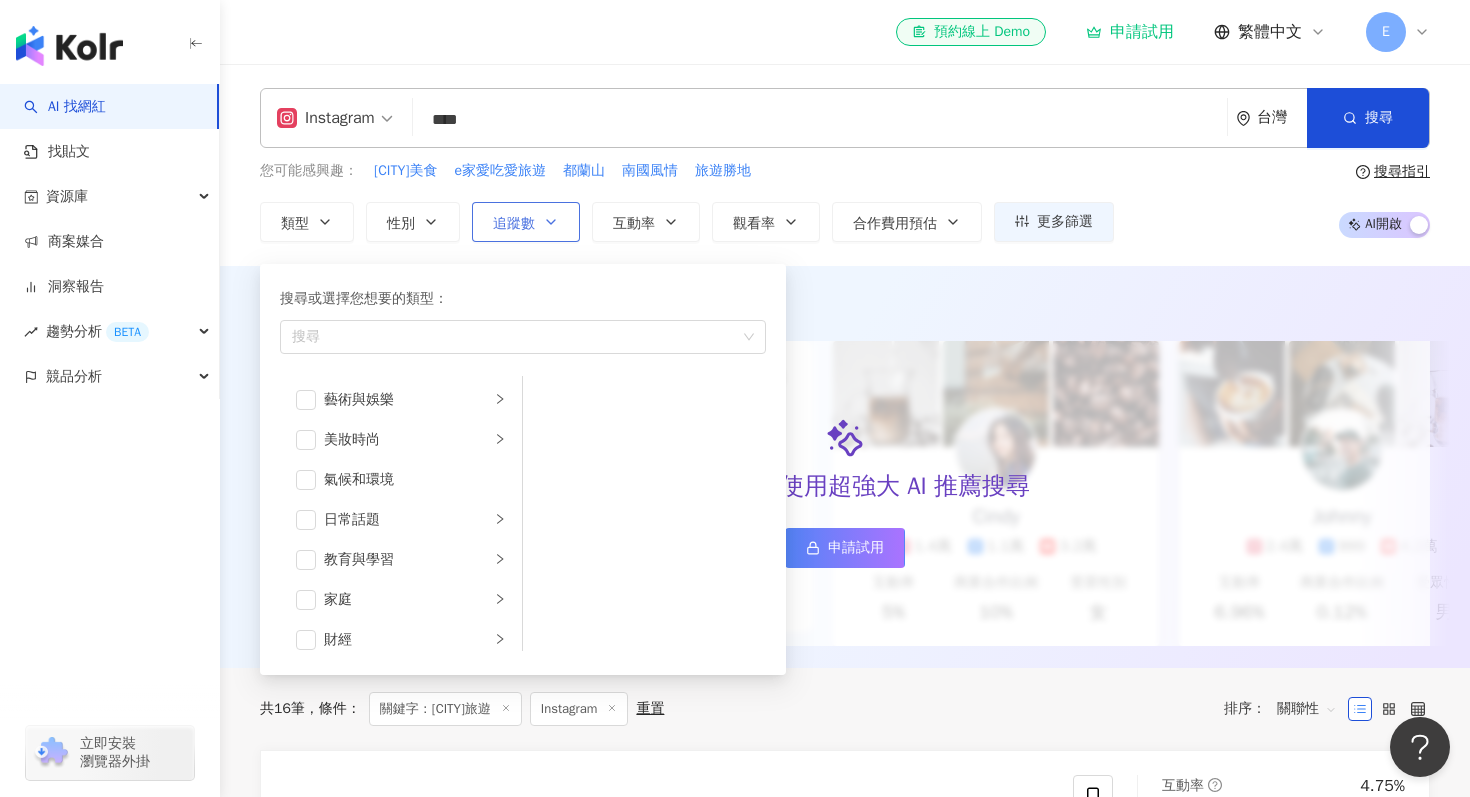 click 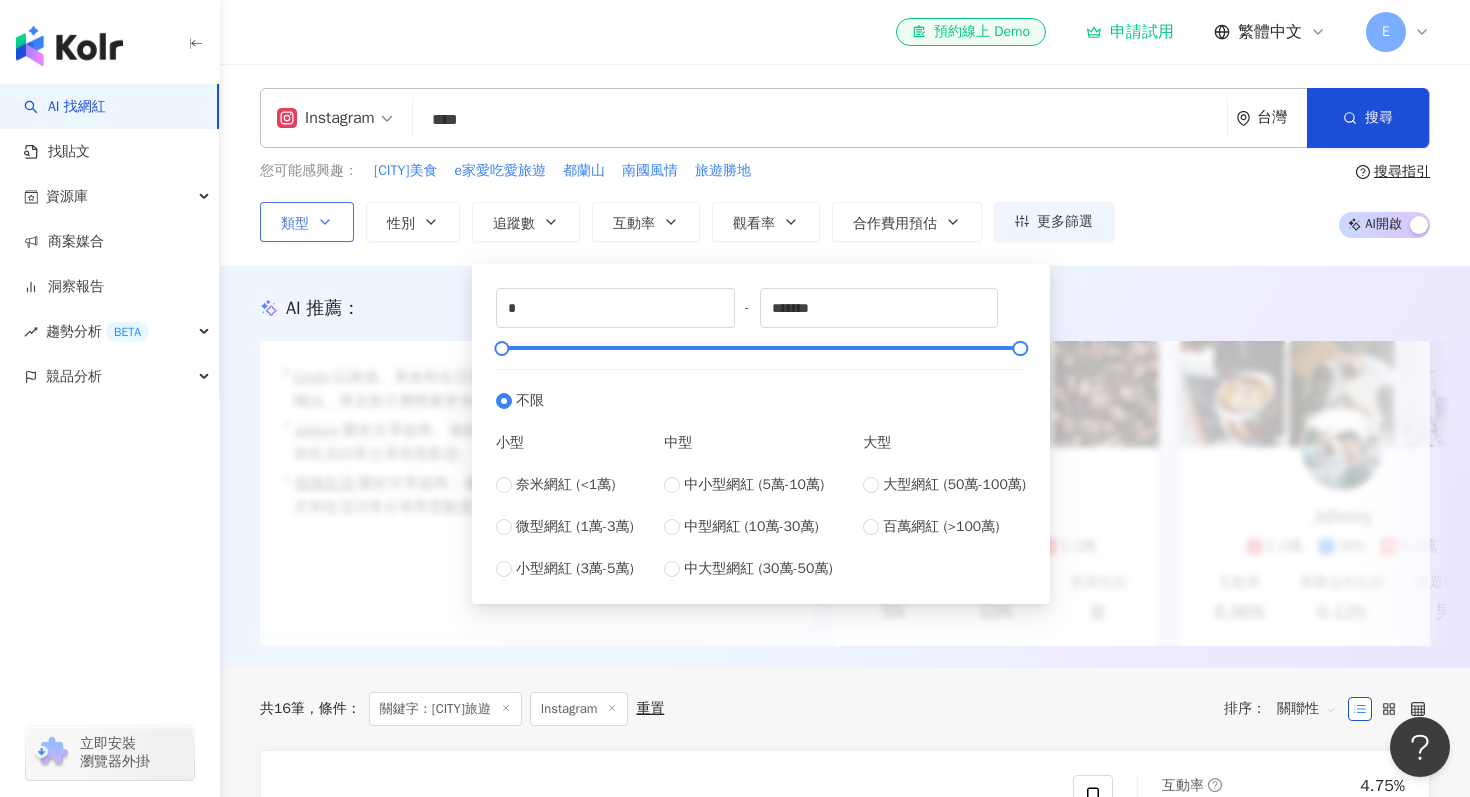 click 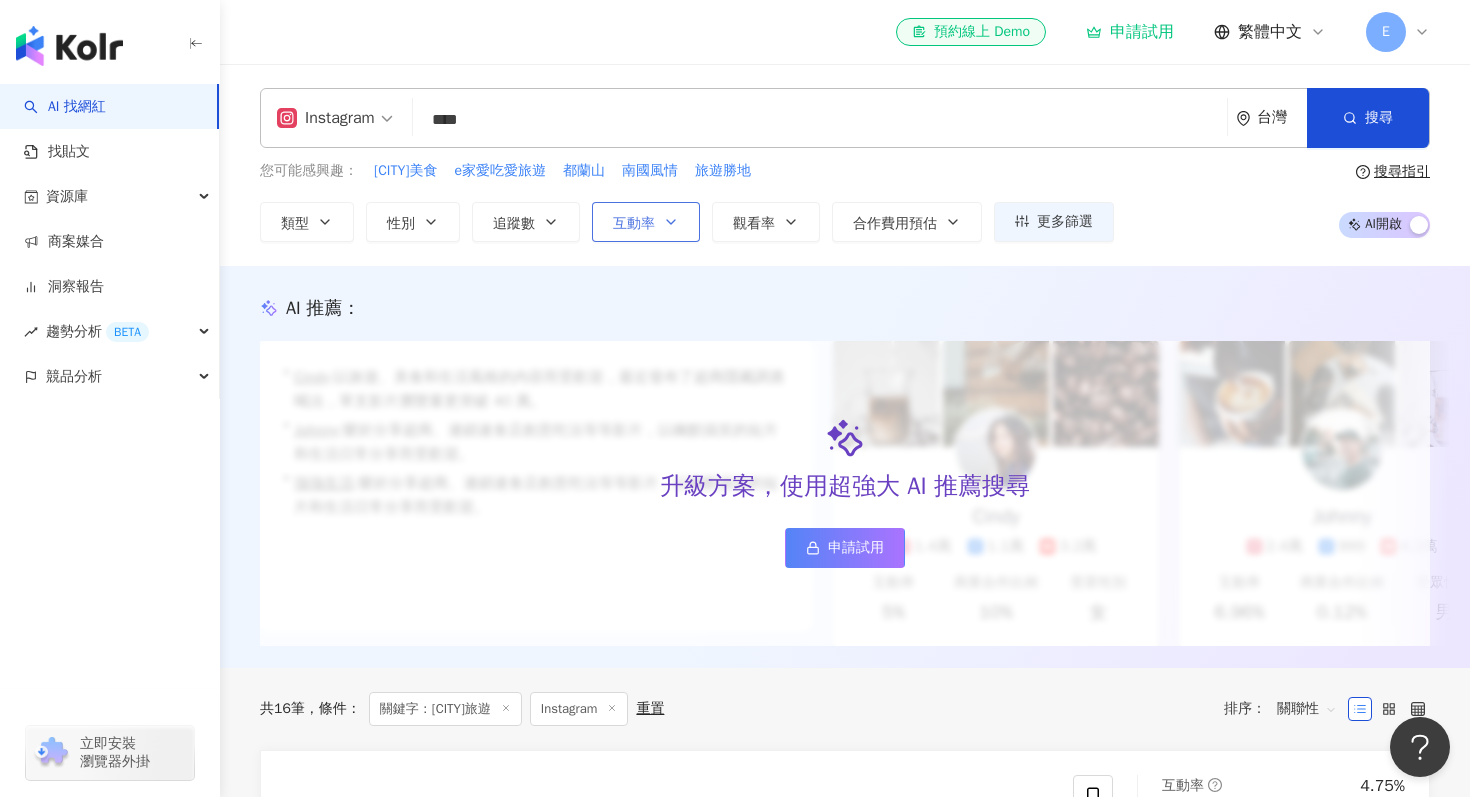 click on "互動率" at bounding box center (646, 222) 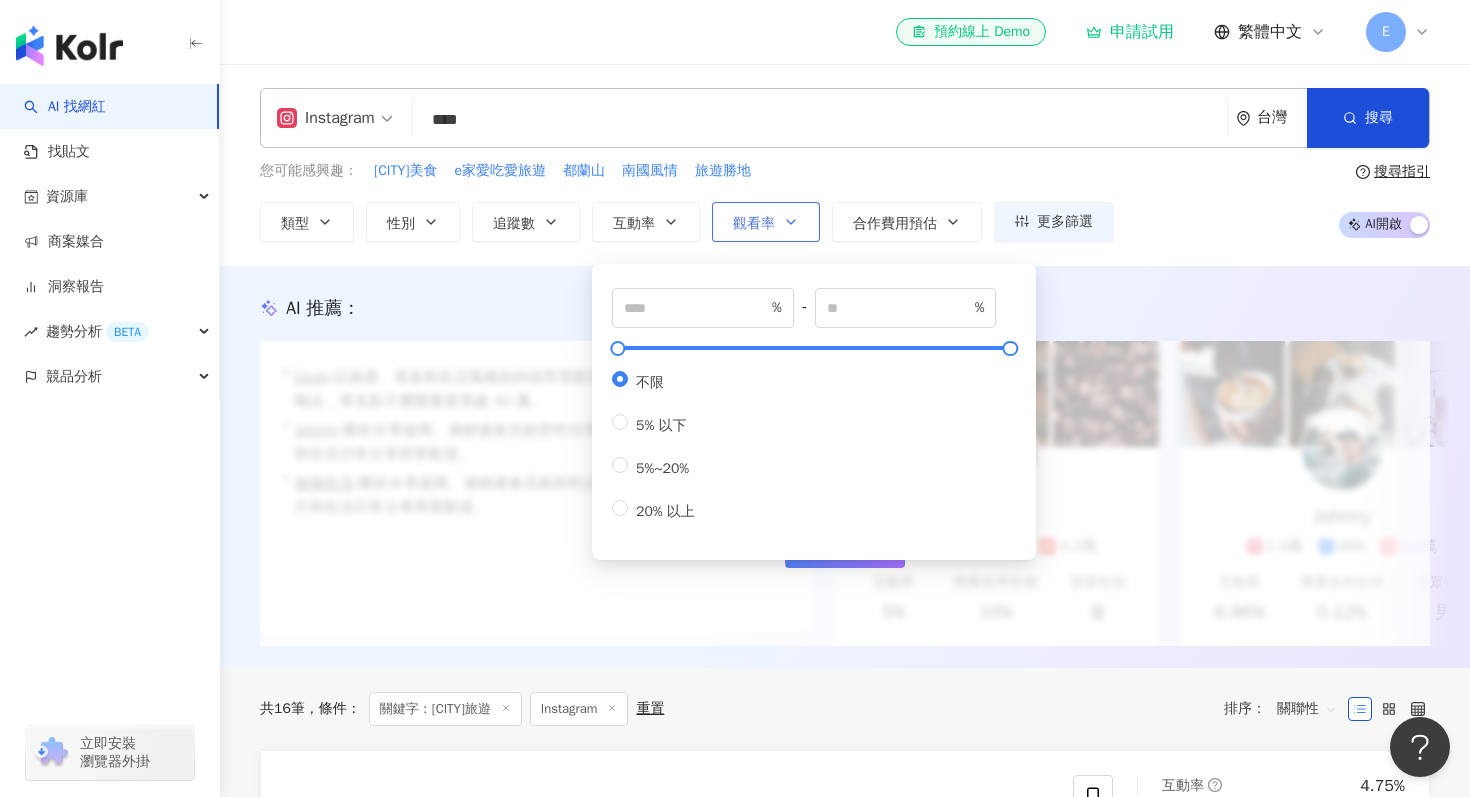 click on "觀看率" at bounding box center (766, 222) 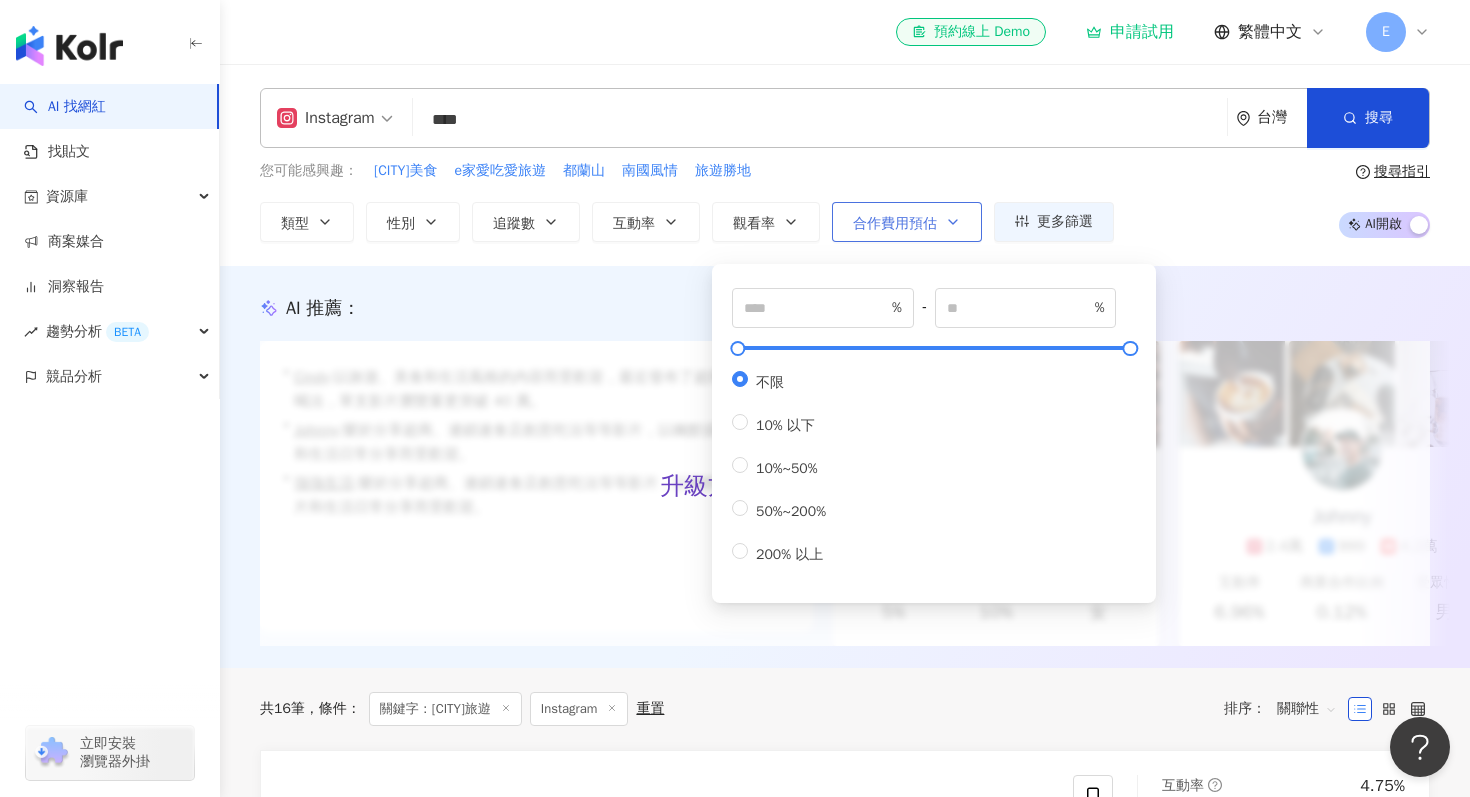 click on "合作費用預估" at bounding box center [895, 224] 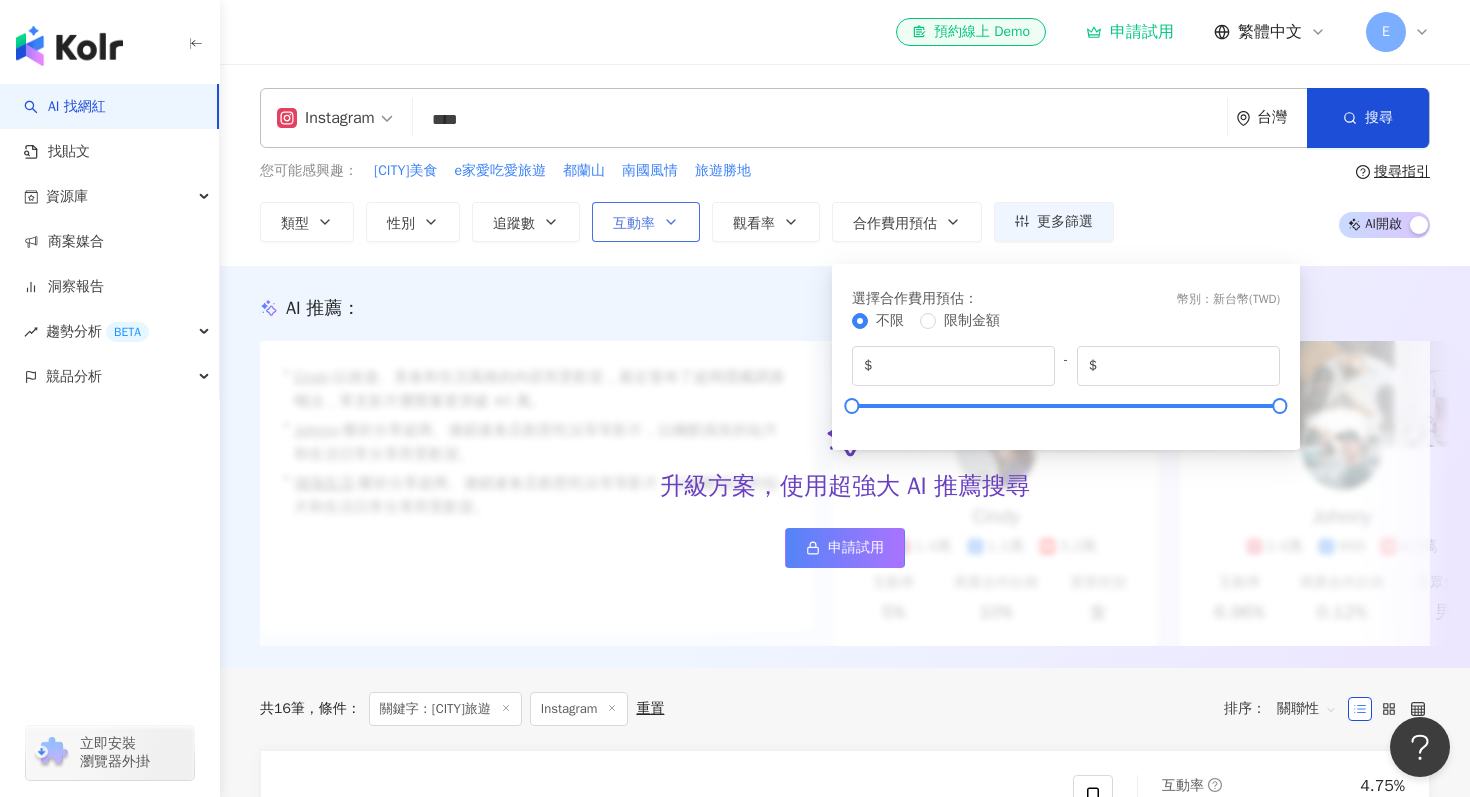 click on "互動率" at bounding box center [646, 222] 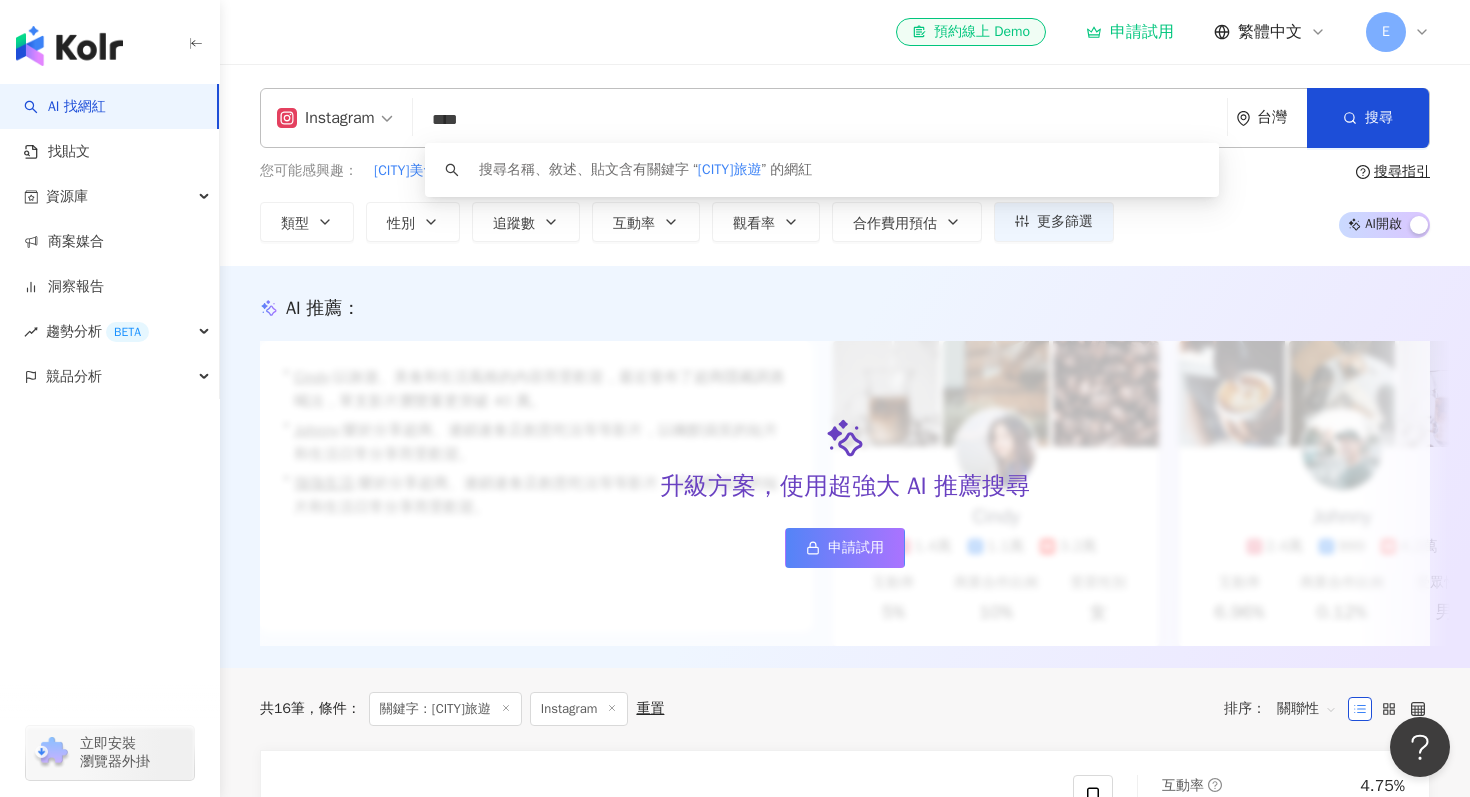 click on "****" at bounding box center (820, 120) 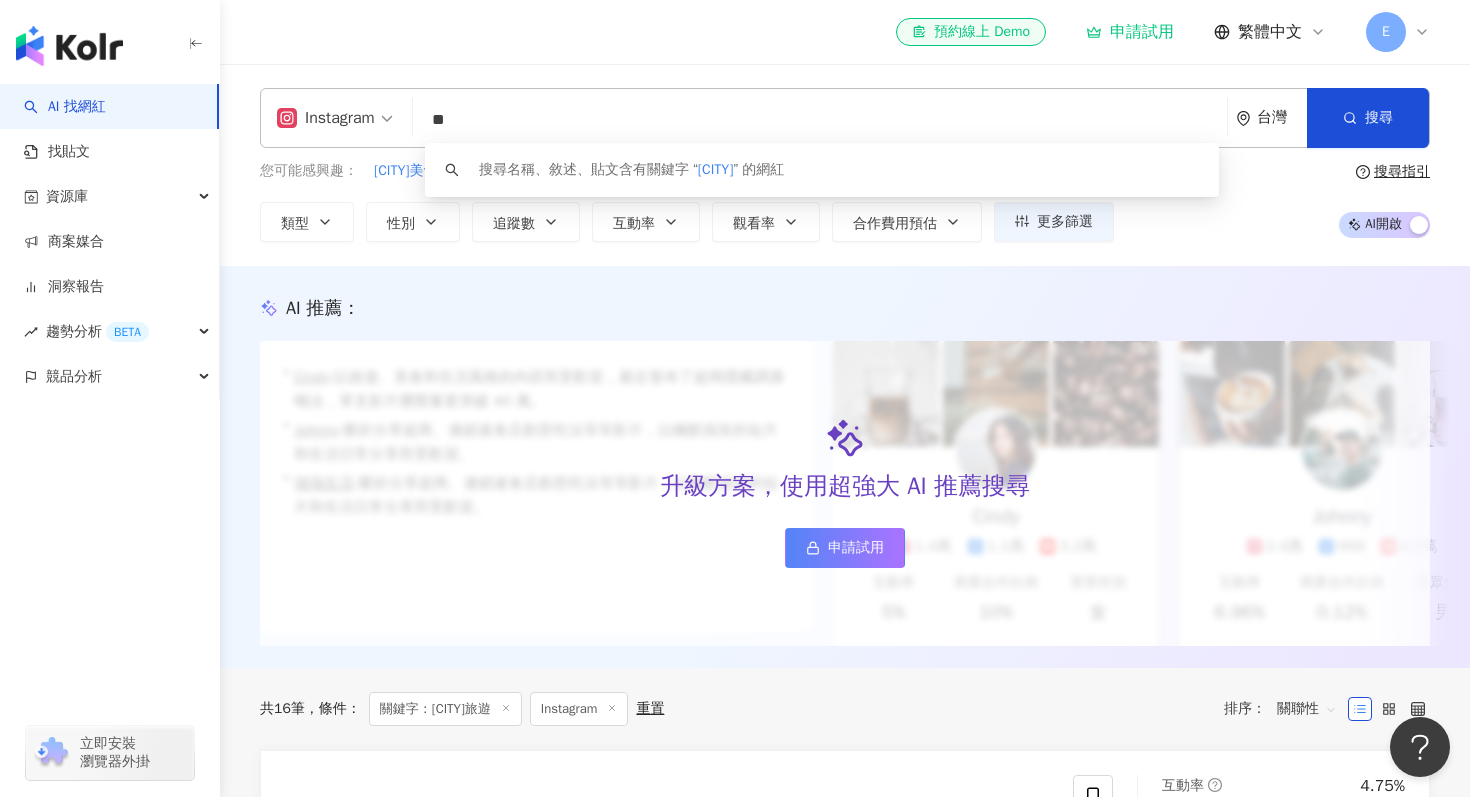 type on "*" 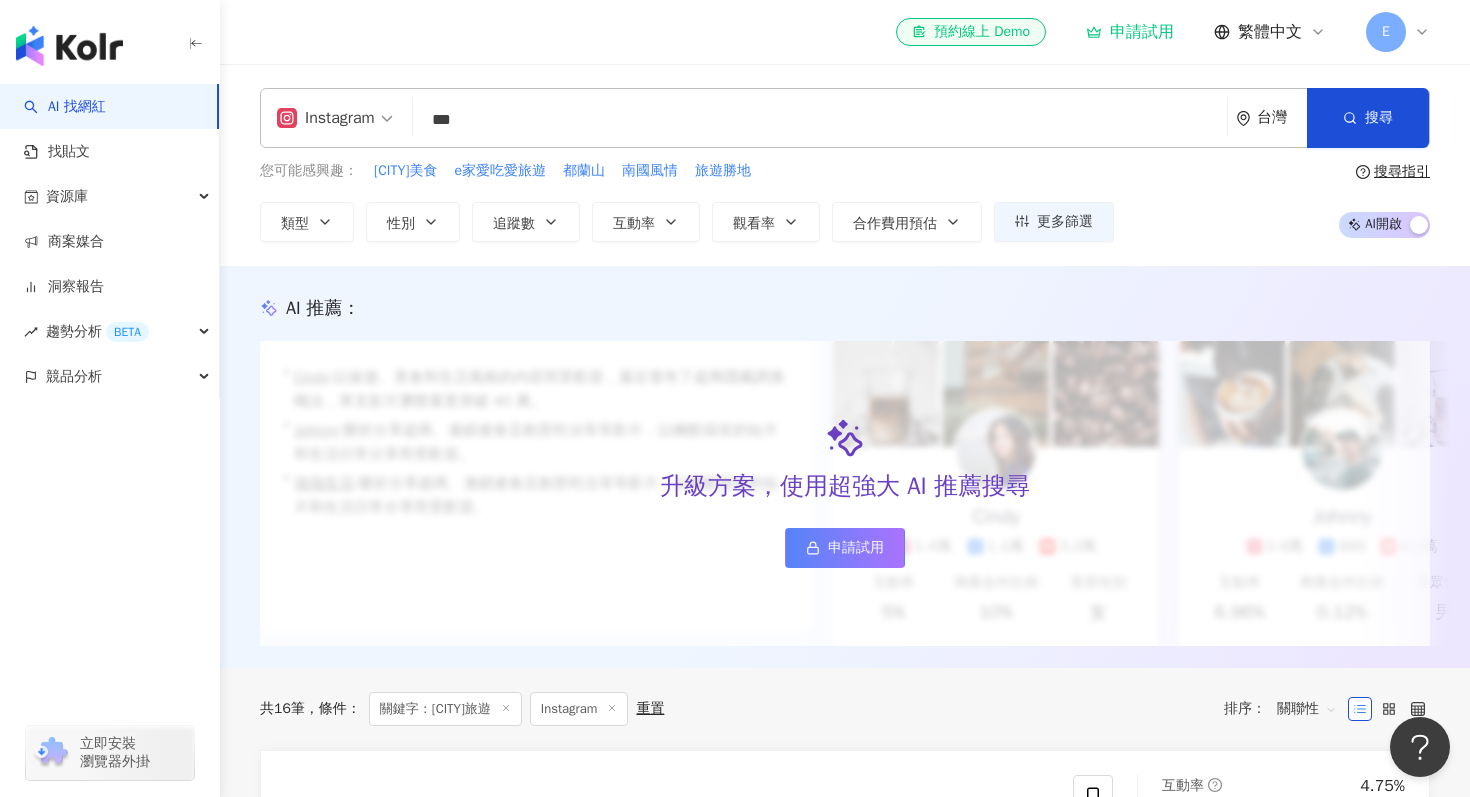 type on "**" 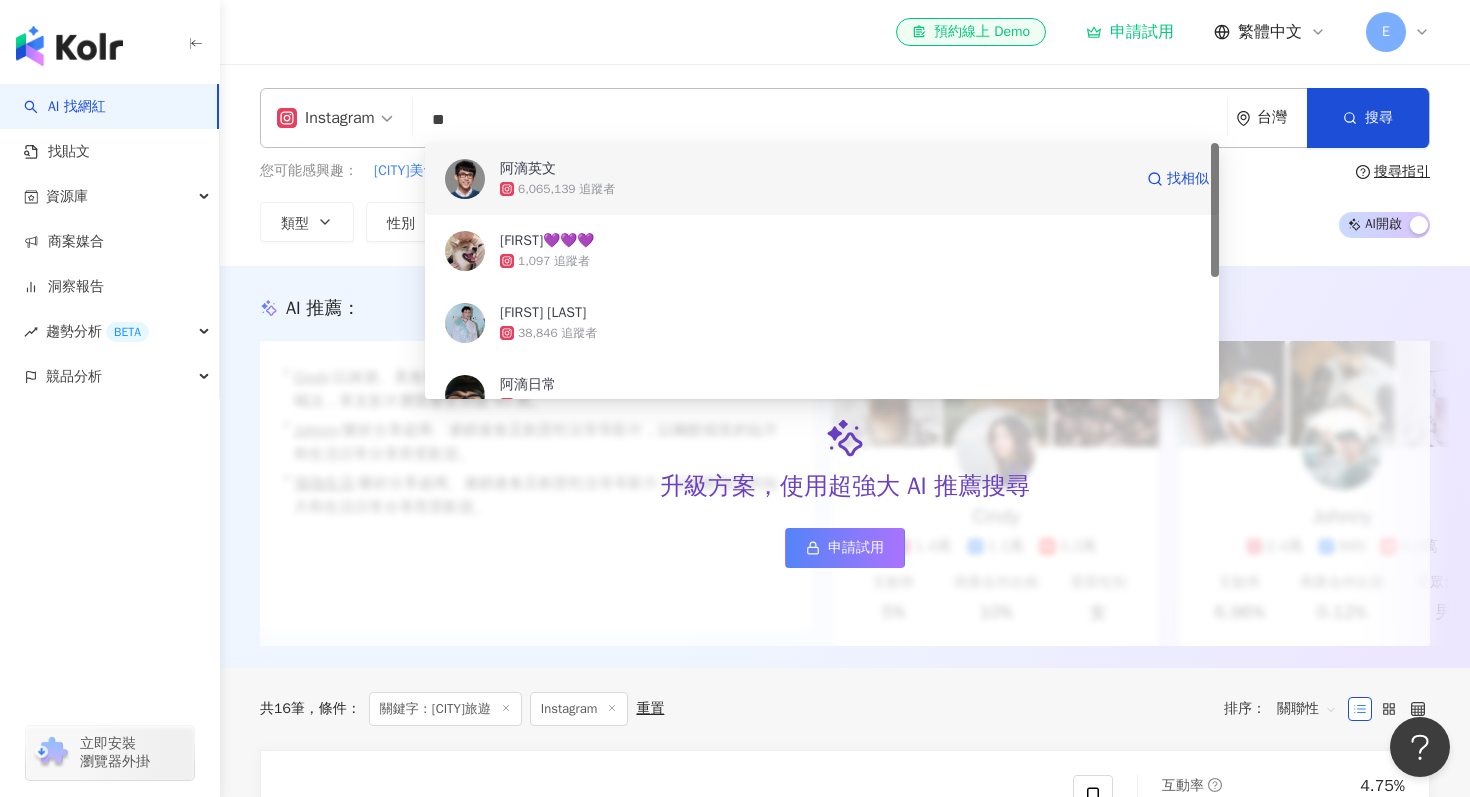 click on "阿滴英文" at bounding box center (816, 169) 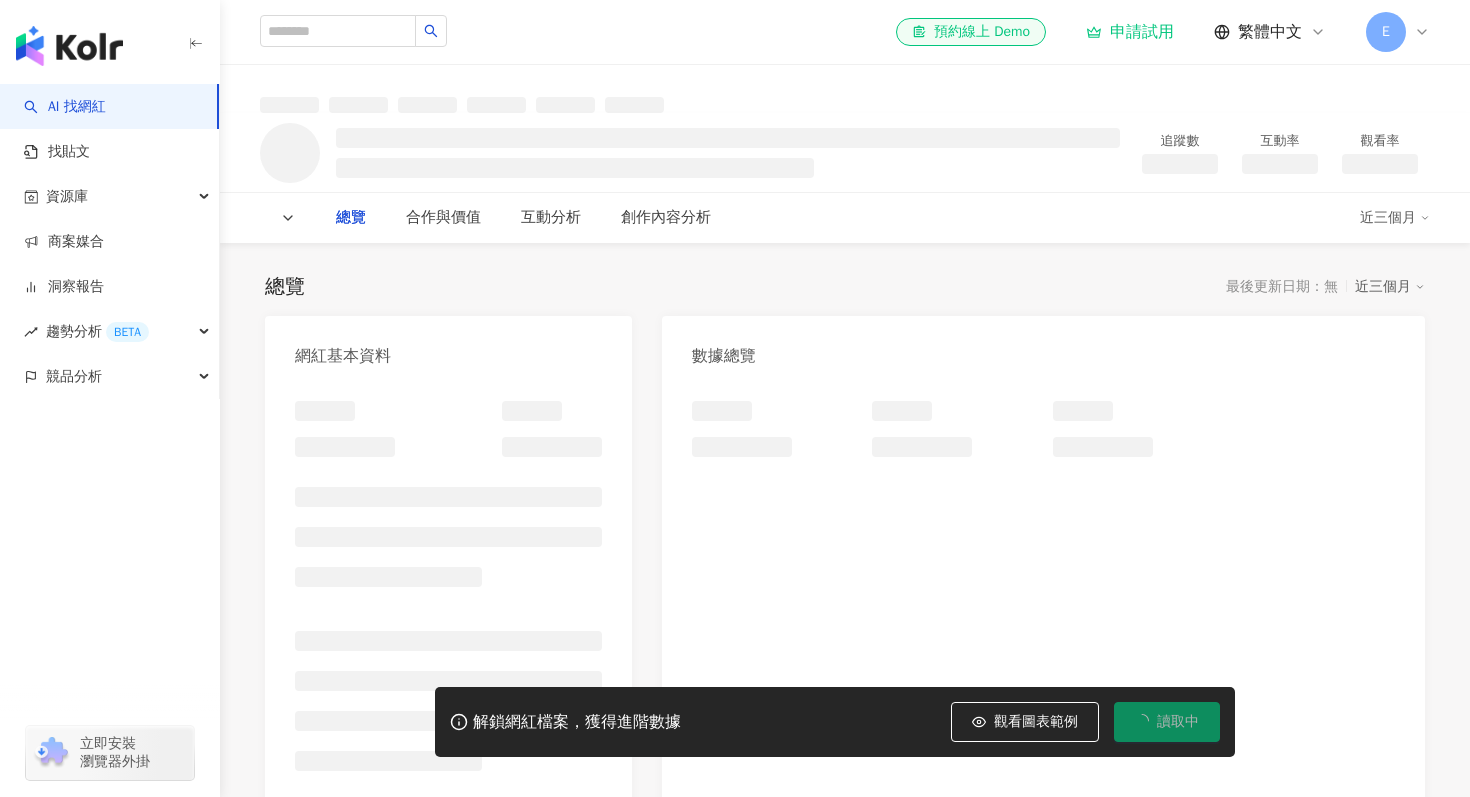 scroll, scrollTop: 0, scrollLeft: 0, axis: both 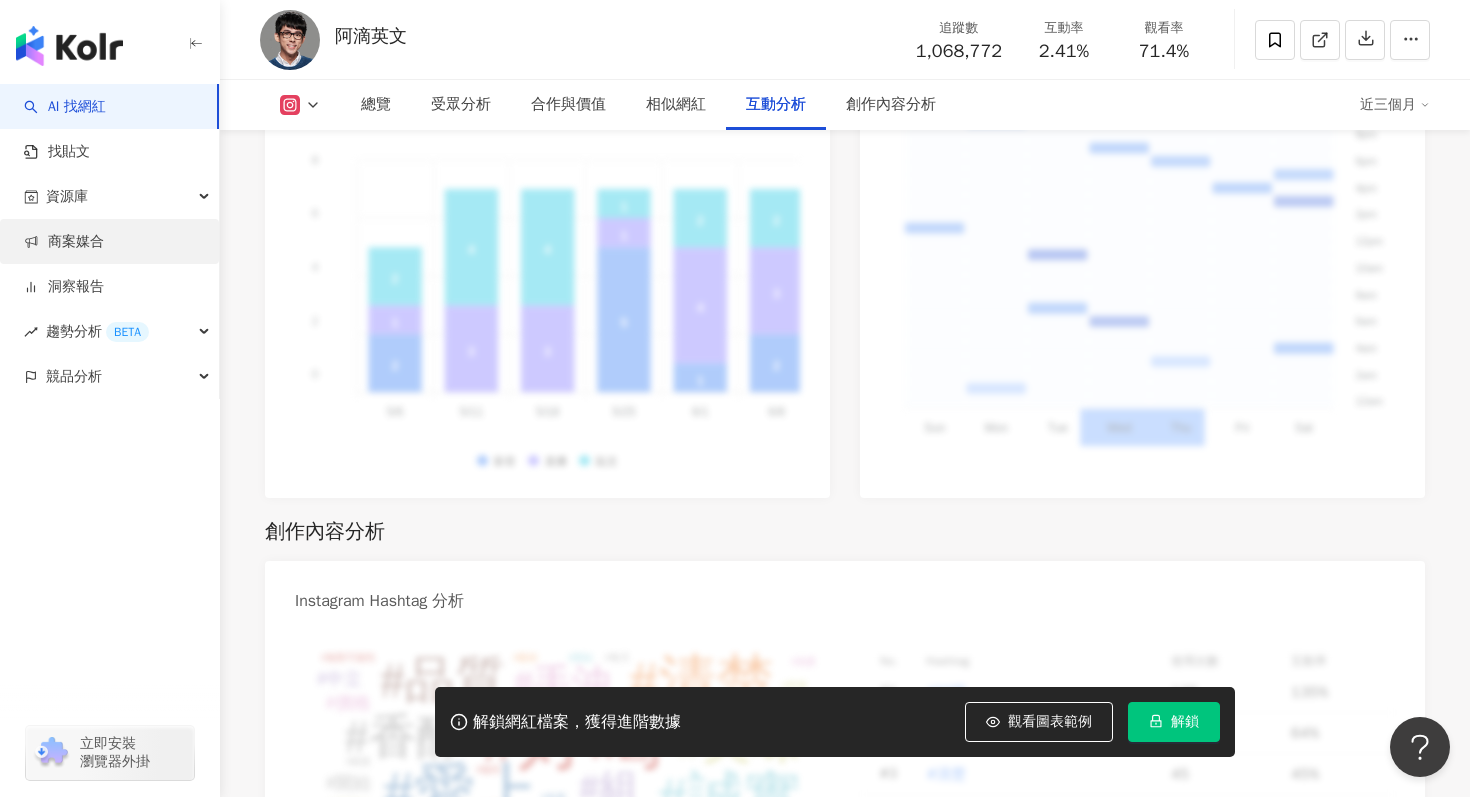 click on "商案媒合" at bounding box center [64, 242] 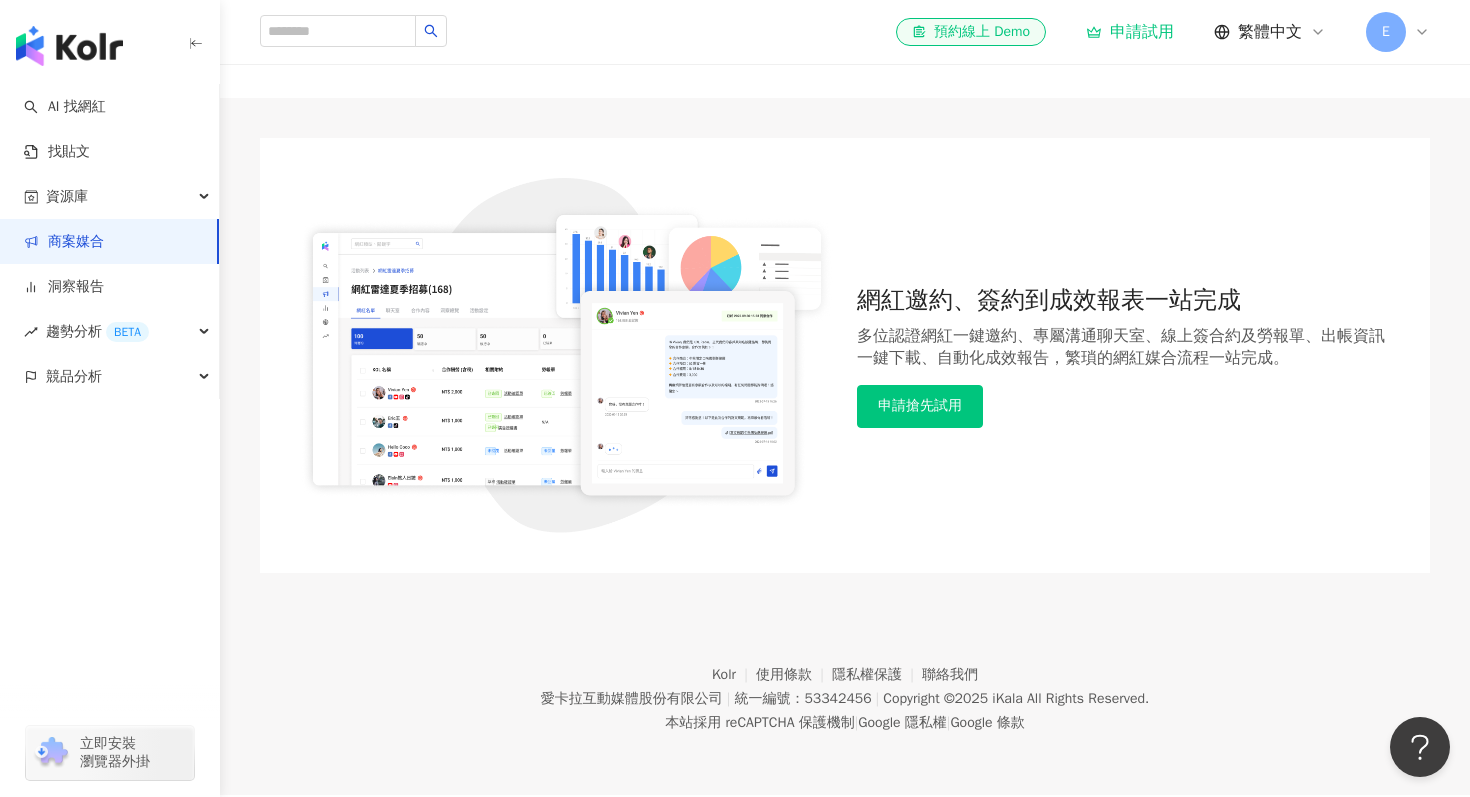 scroll, scrollTop: 92, scrollLeft: 0, axis: vertical 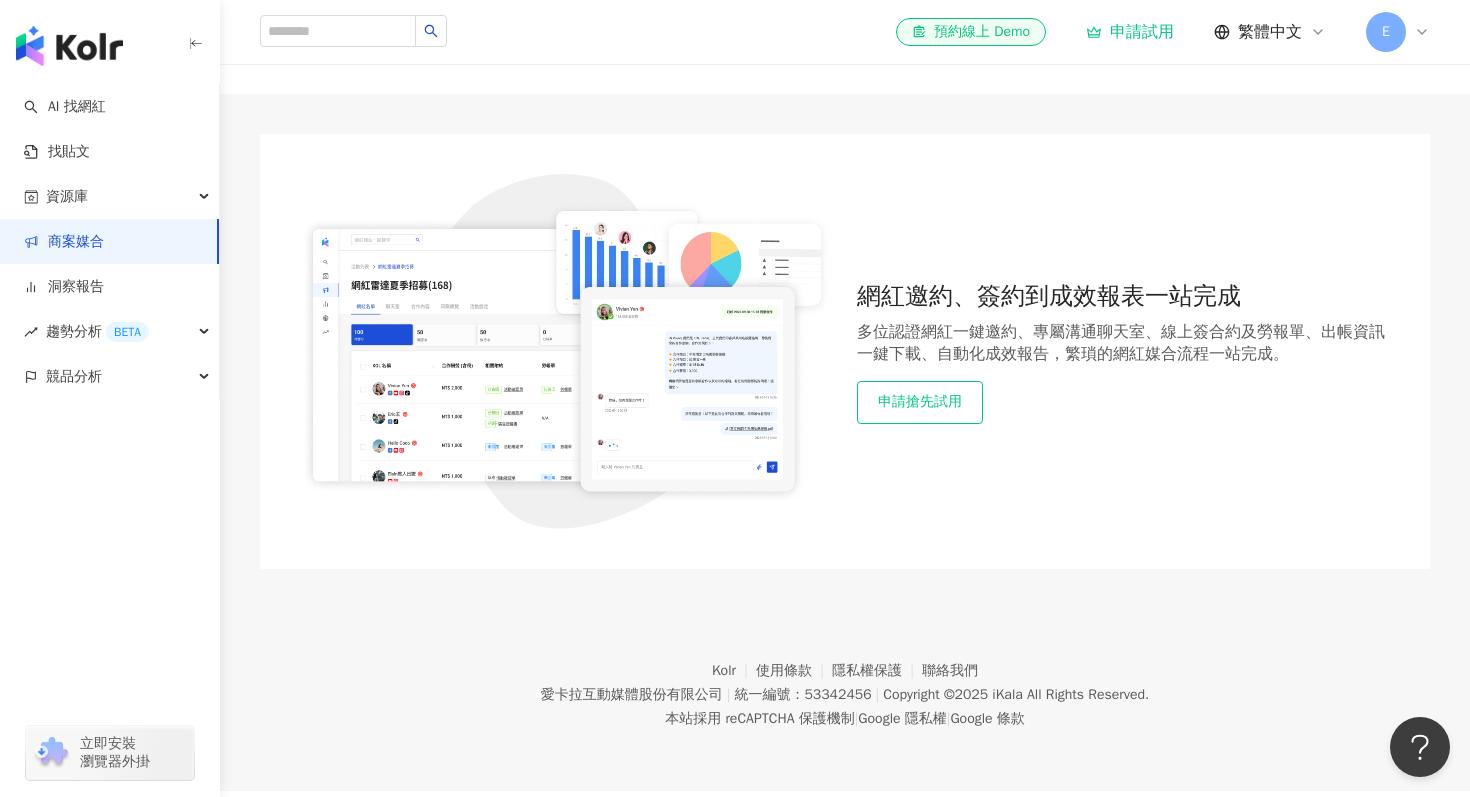 click on "申請搶先試用" at bounding box center [920, 402] 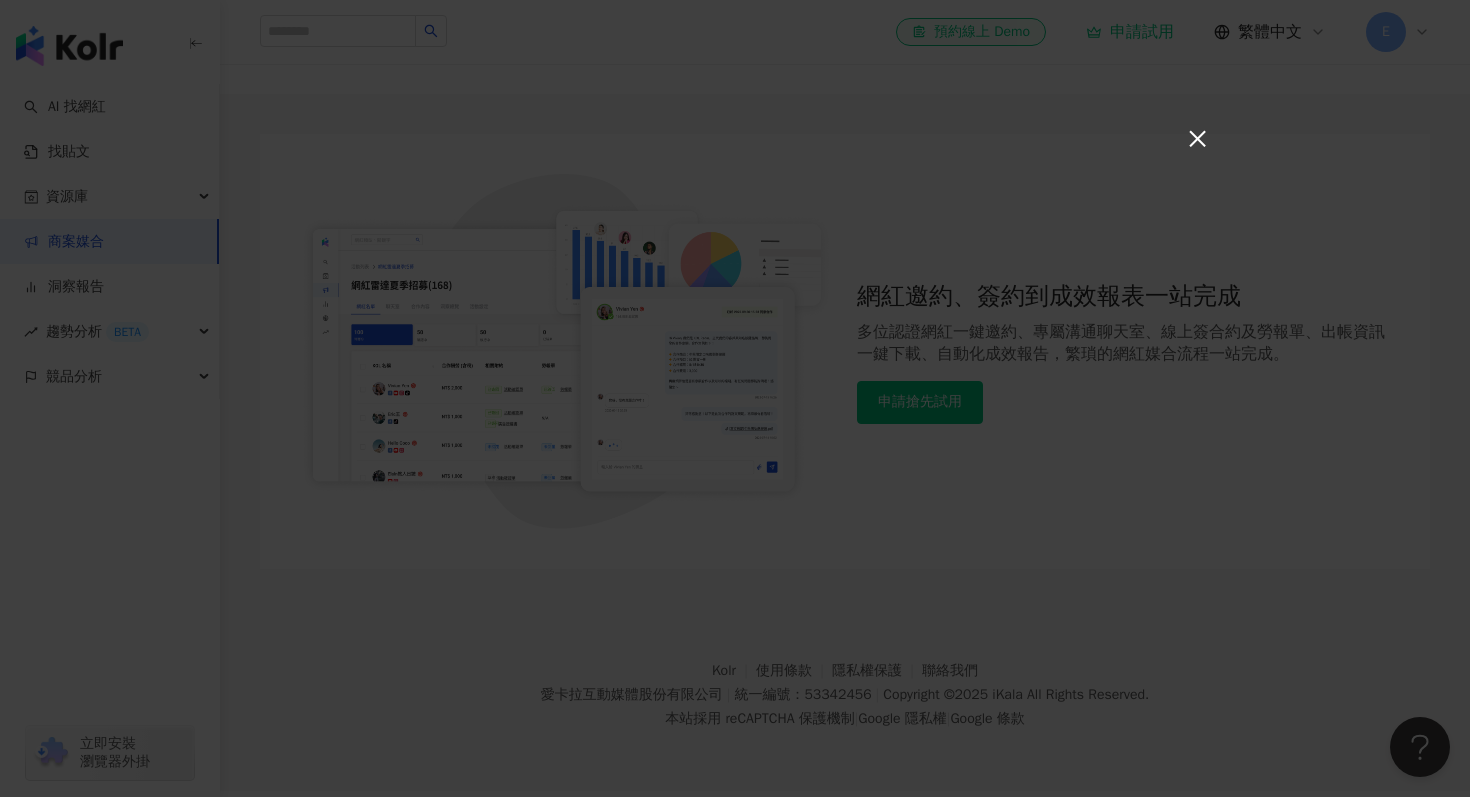 click on "×" at bounding box center [1198, 138] 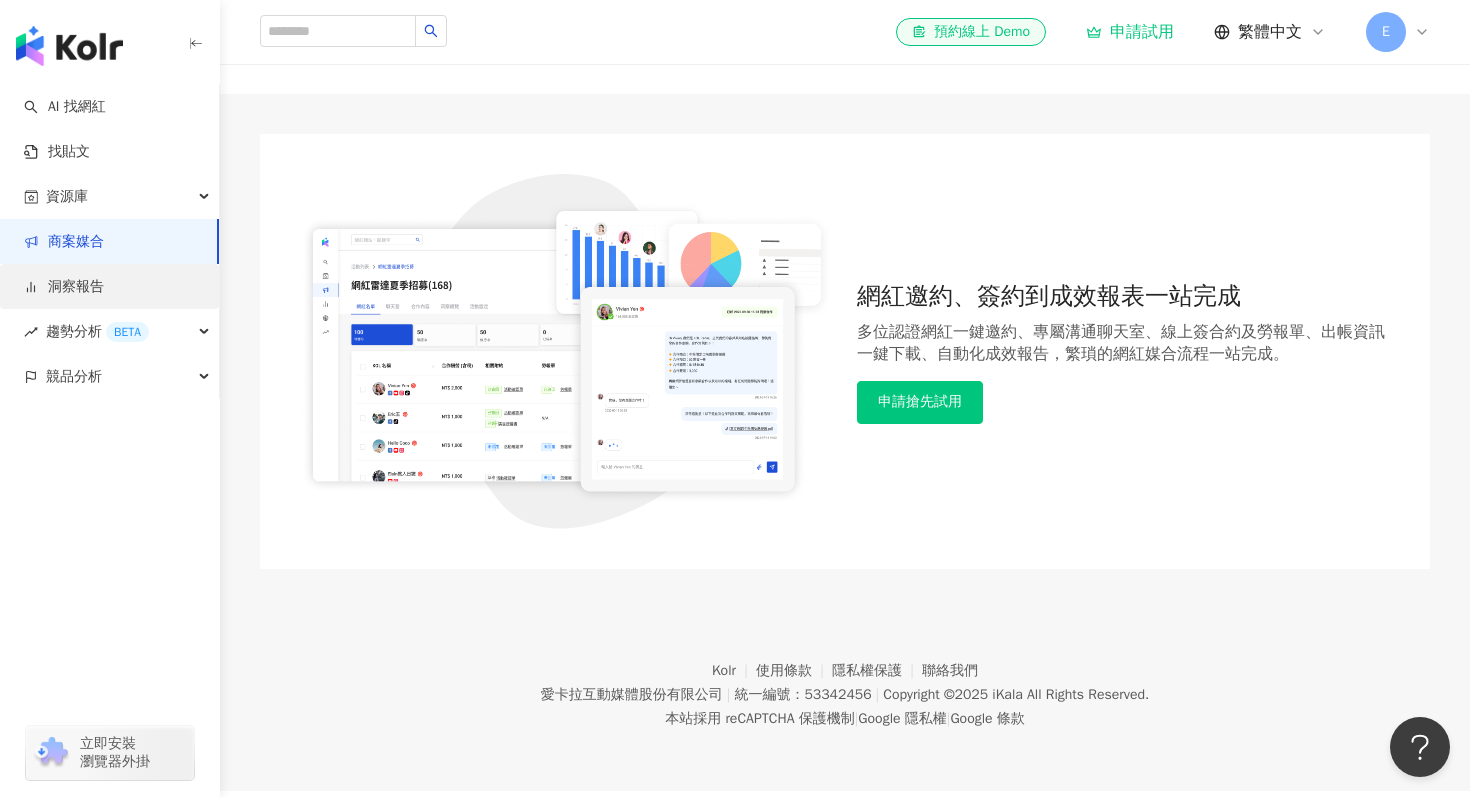 click on "洞察報告" at bounding box center (64, 287) 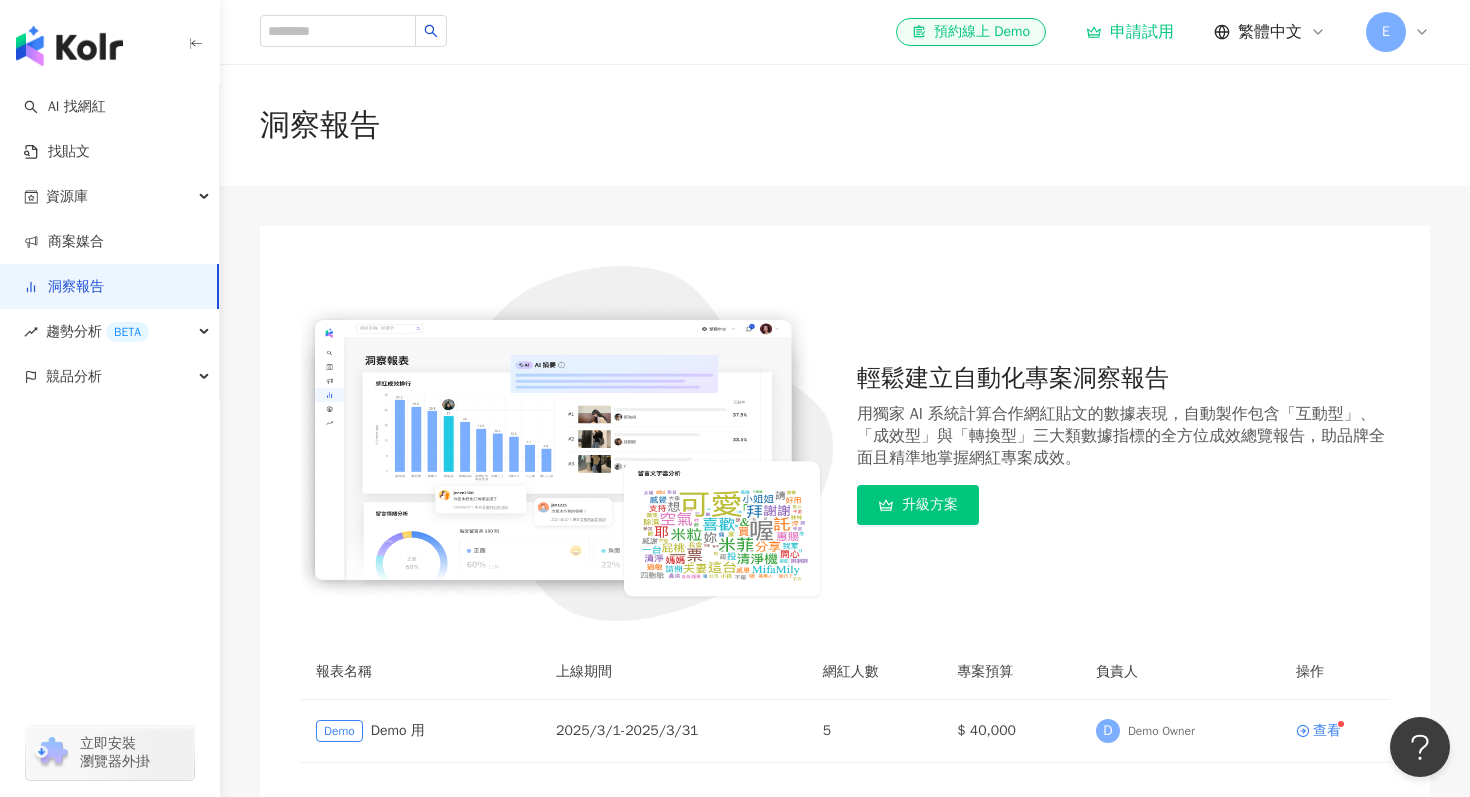 scroll, scrollTop: 228, scrollLeft: 0, axis: vertical 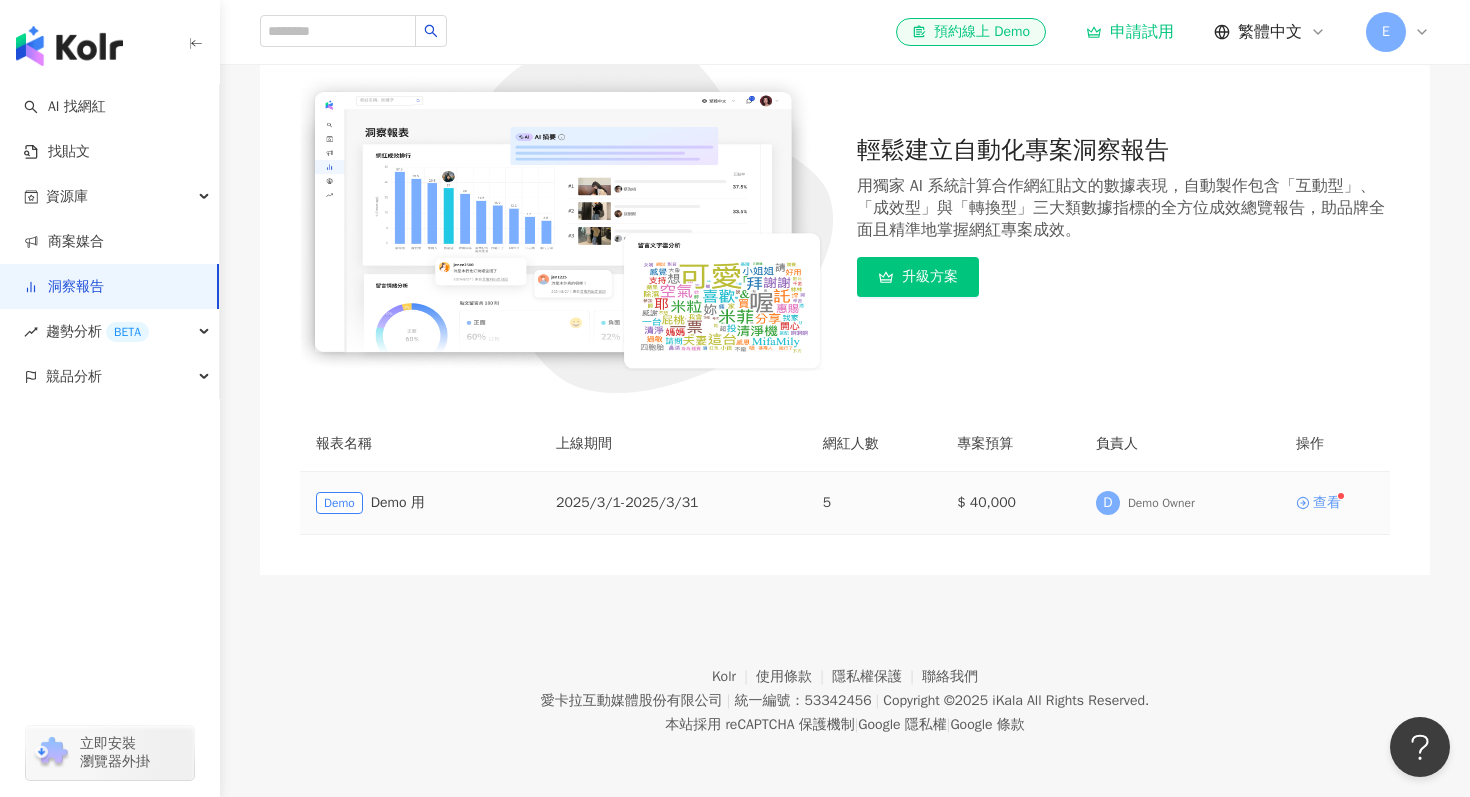 click on "查看" at bounding box center (1327, 503) 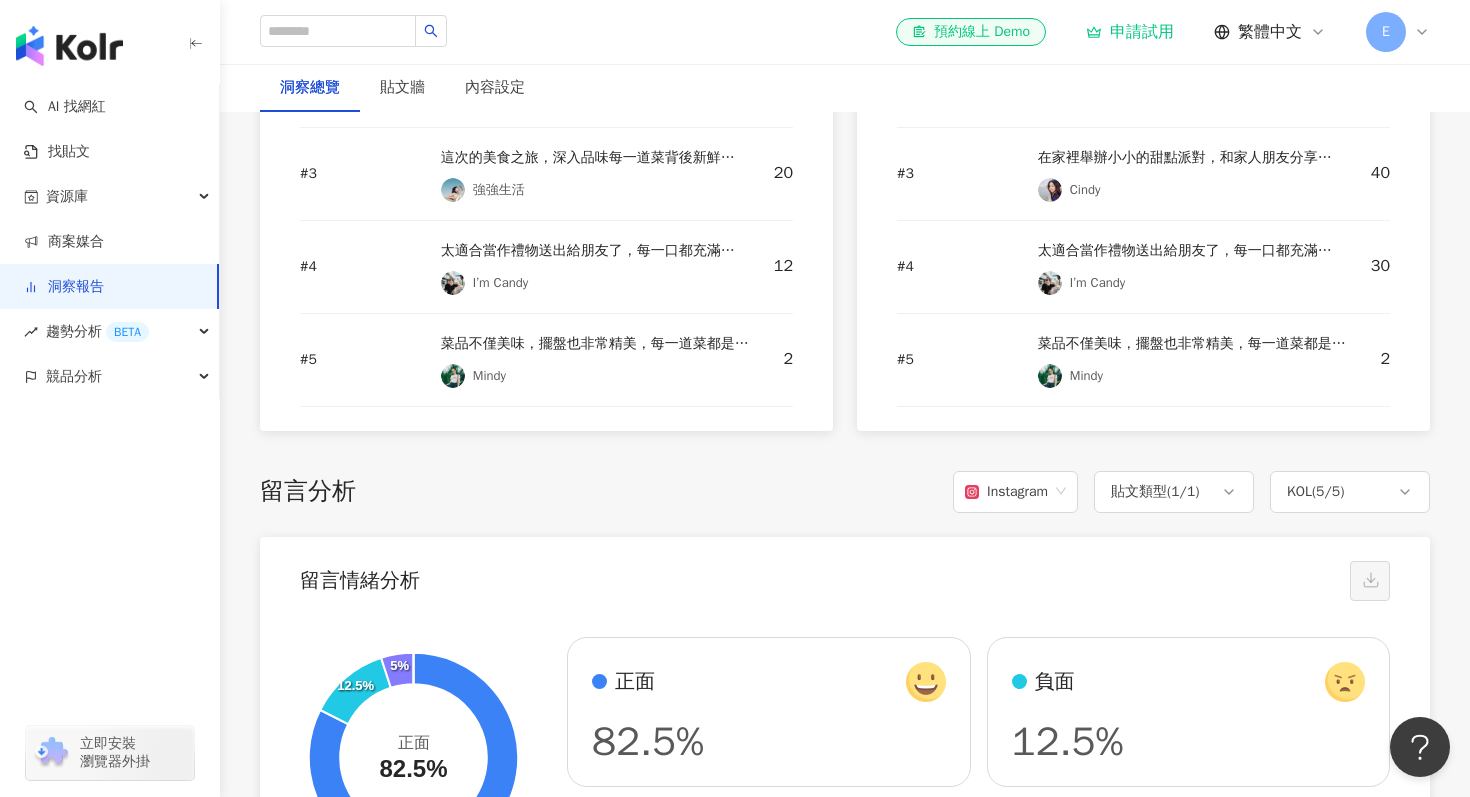 scroll, scrollTop: 3039, scrollLeft: 0, axis: vertical 